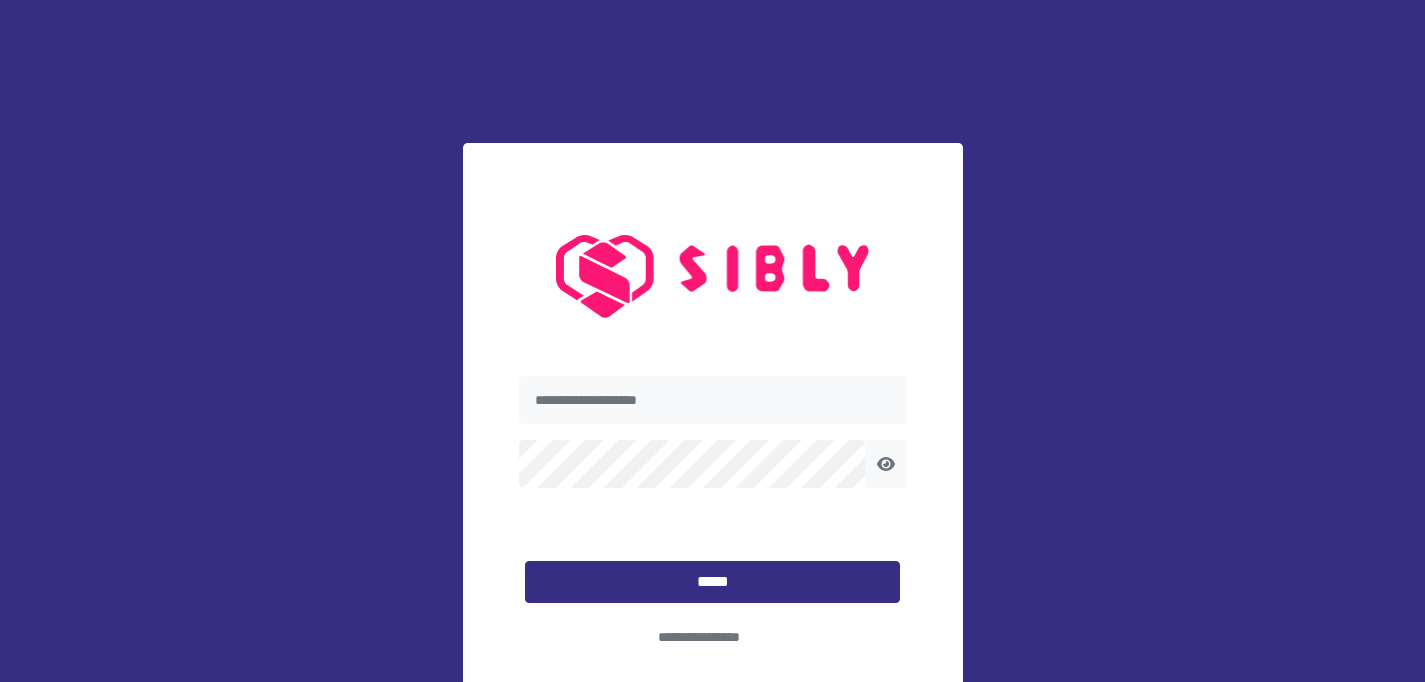 scroll, scrollTop: 0, scrollLeft: 0, axis: both 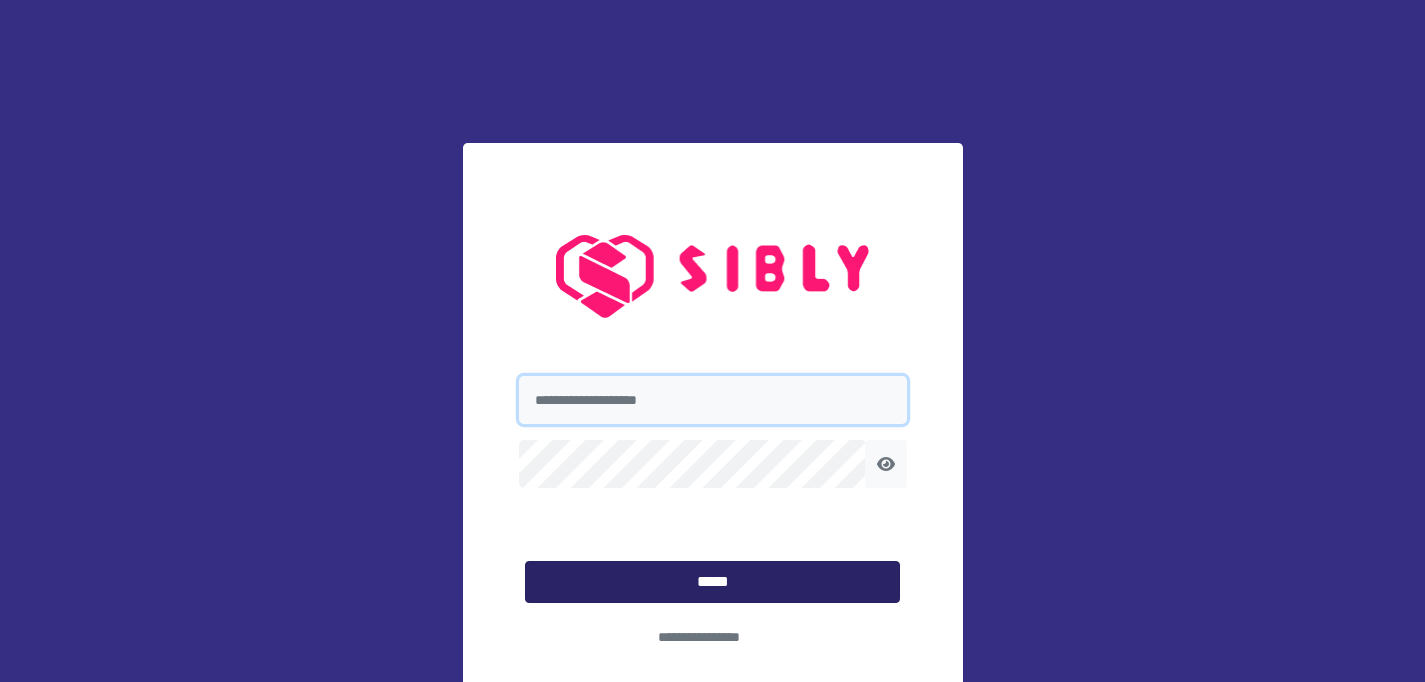 type on "**********" 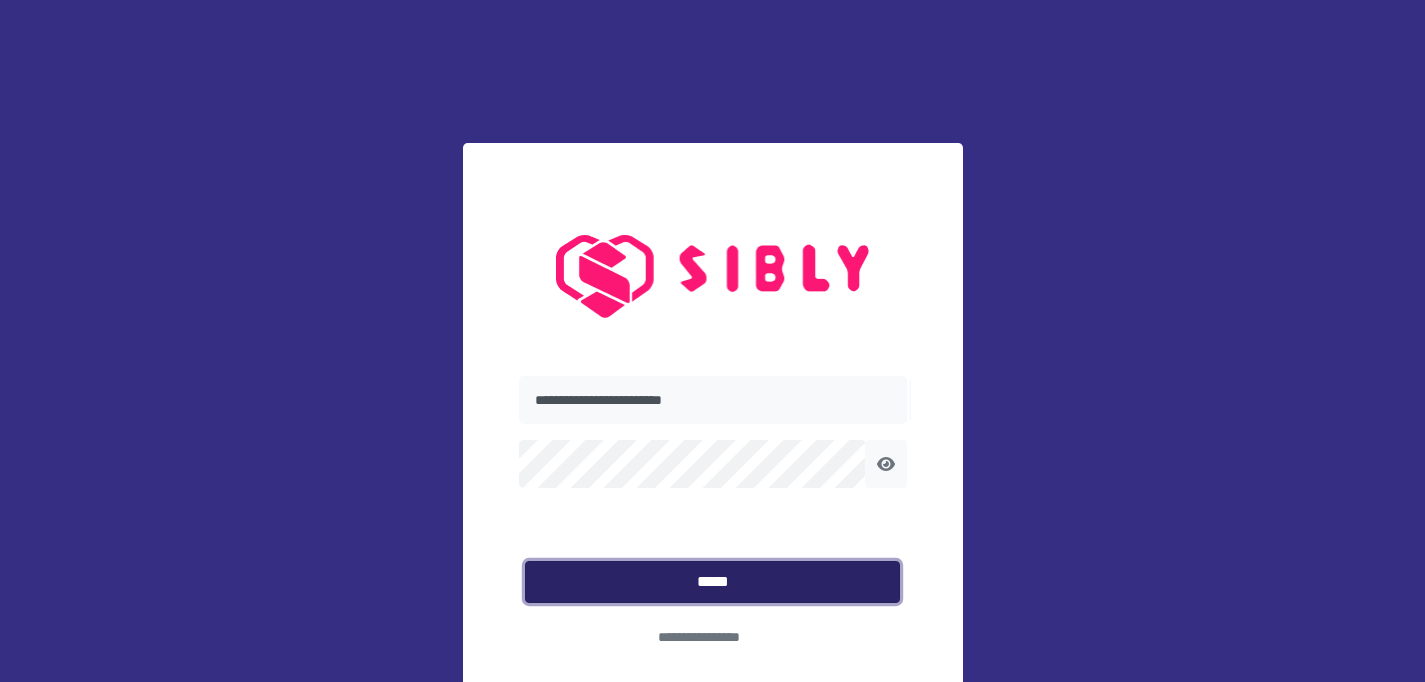 click on "*****" at bounding box center [712, 582] 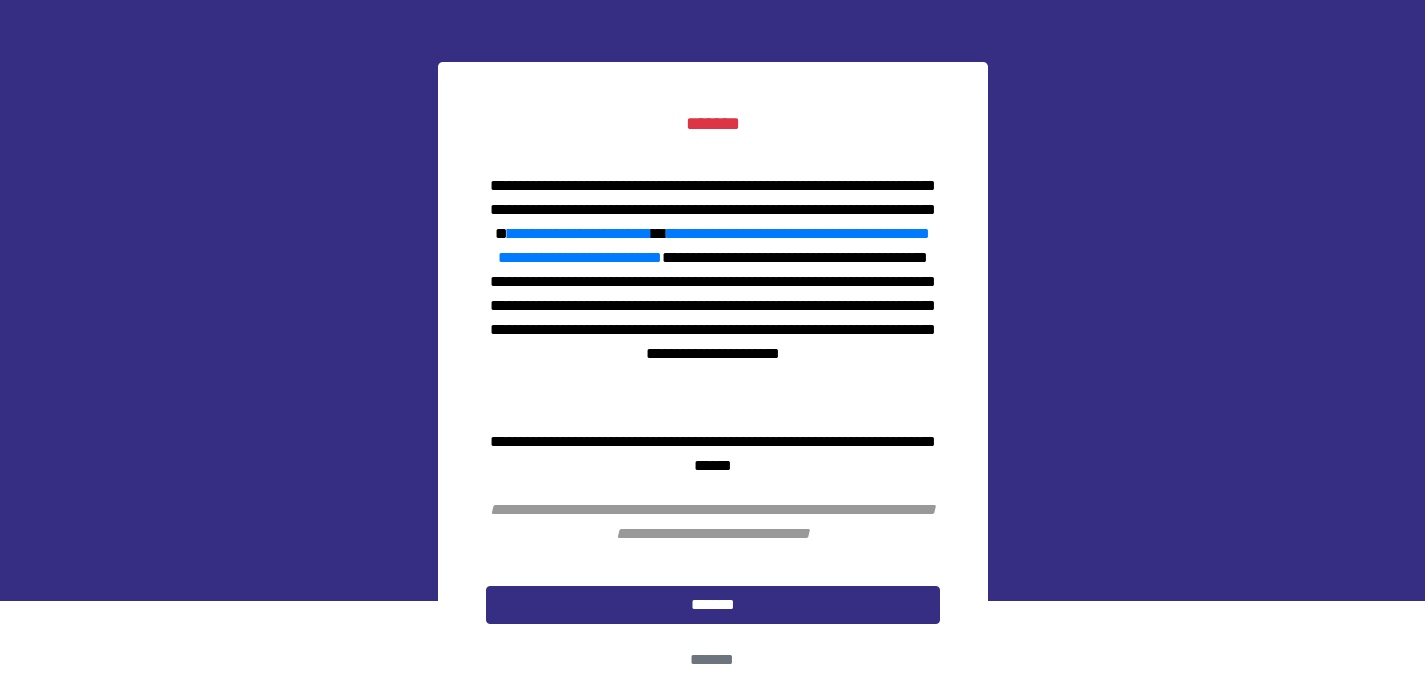 scroll, scrollTop: 122, scrollLeft: 0, axis: vertical 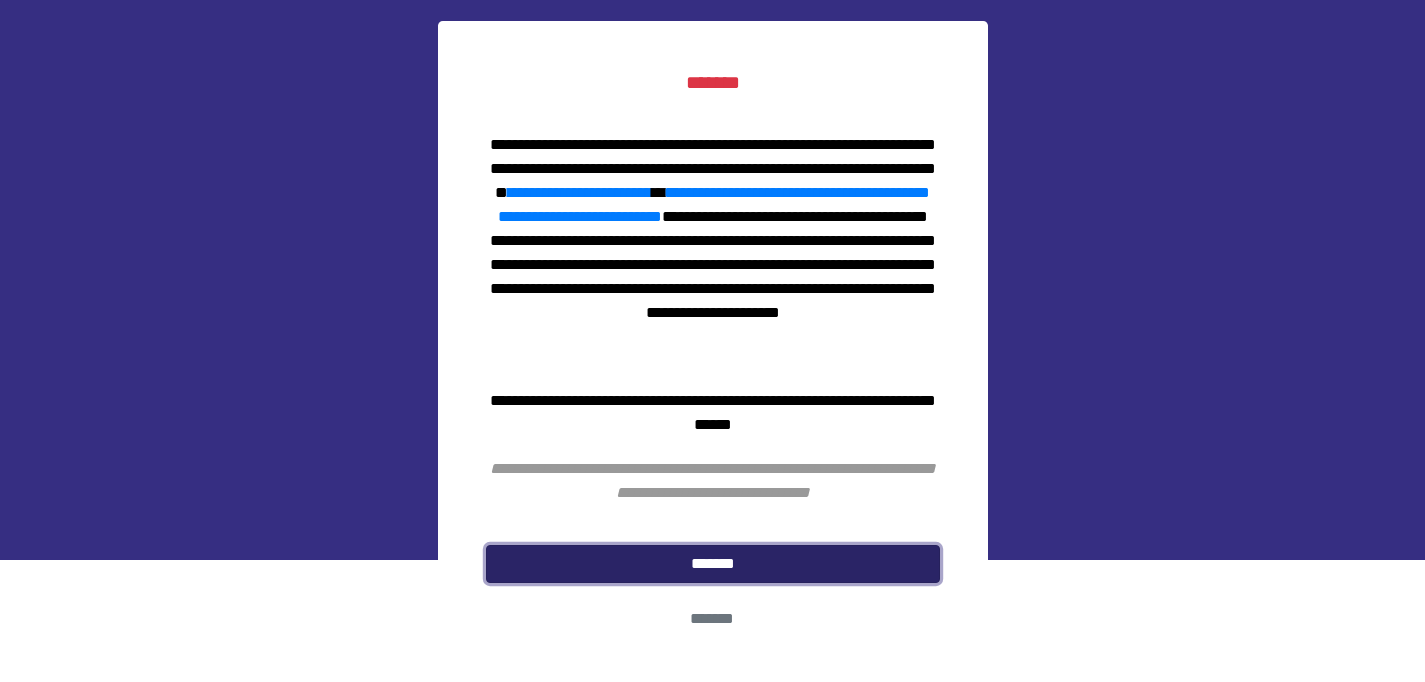 click on "*******" at bounding box center [713, 564] 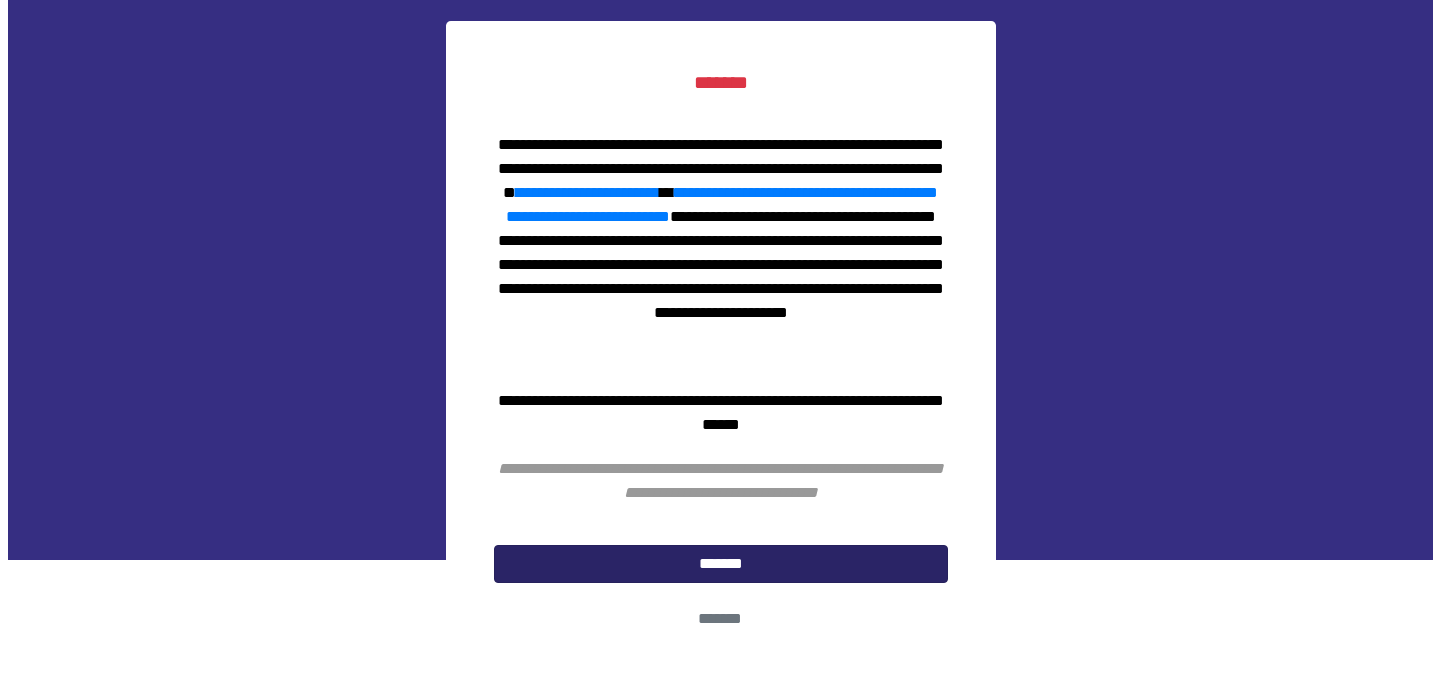 scroll, scrollTop: 0, scrollLeft: 0, axis: both 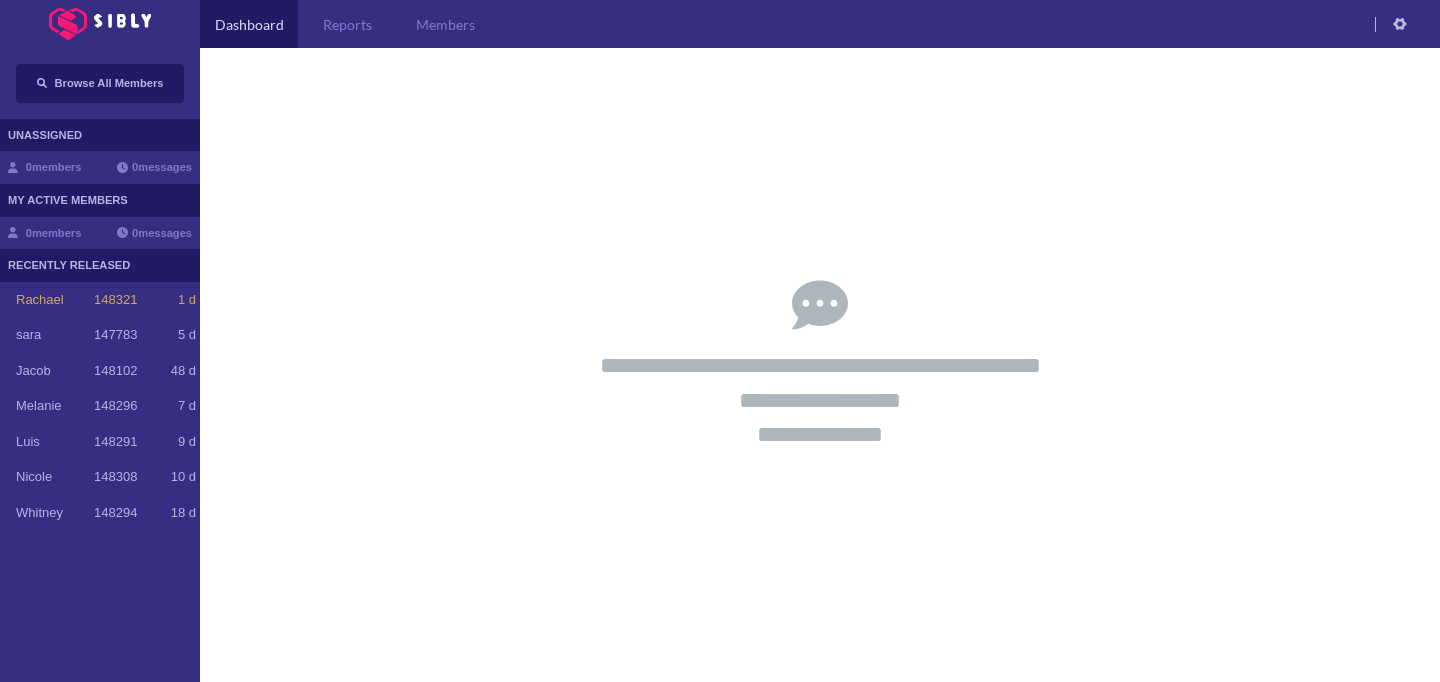 drag, startPoint x: 507, startPoint y: 427, endPoint x: 486, endPoint y: 425, distance: 21.095022 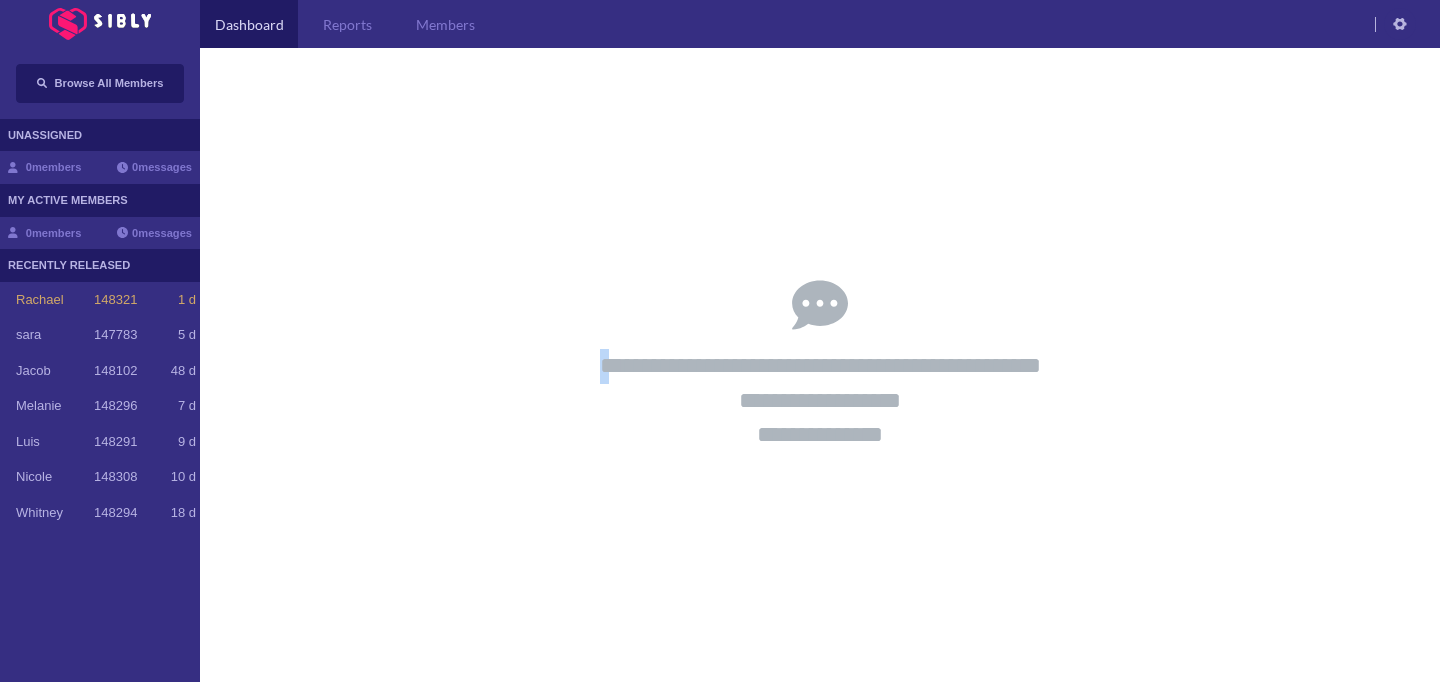 click on "**********" at bounding box center (820, 365) 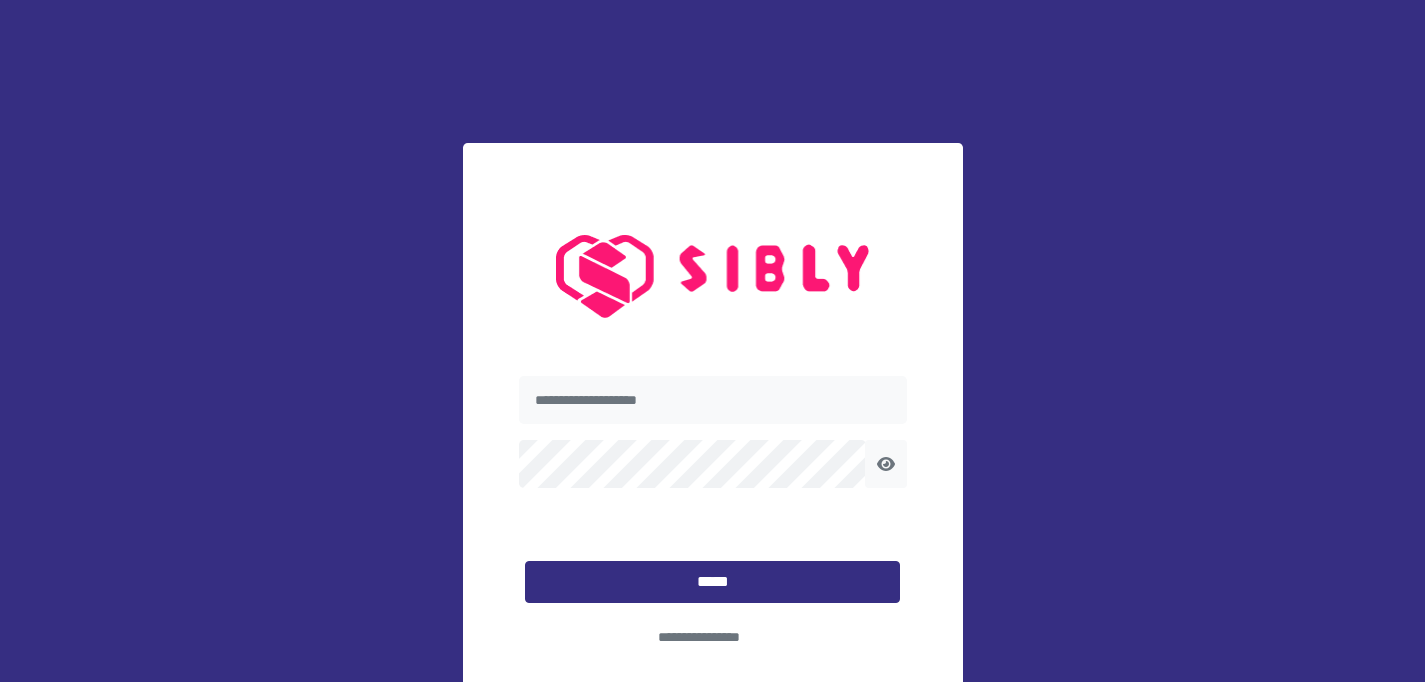 scroll, scrollTop: 0, scrollLeft: 0, axis: both 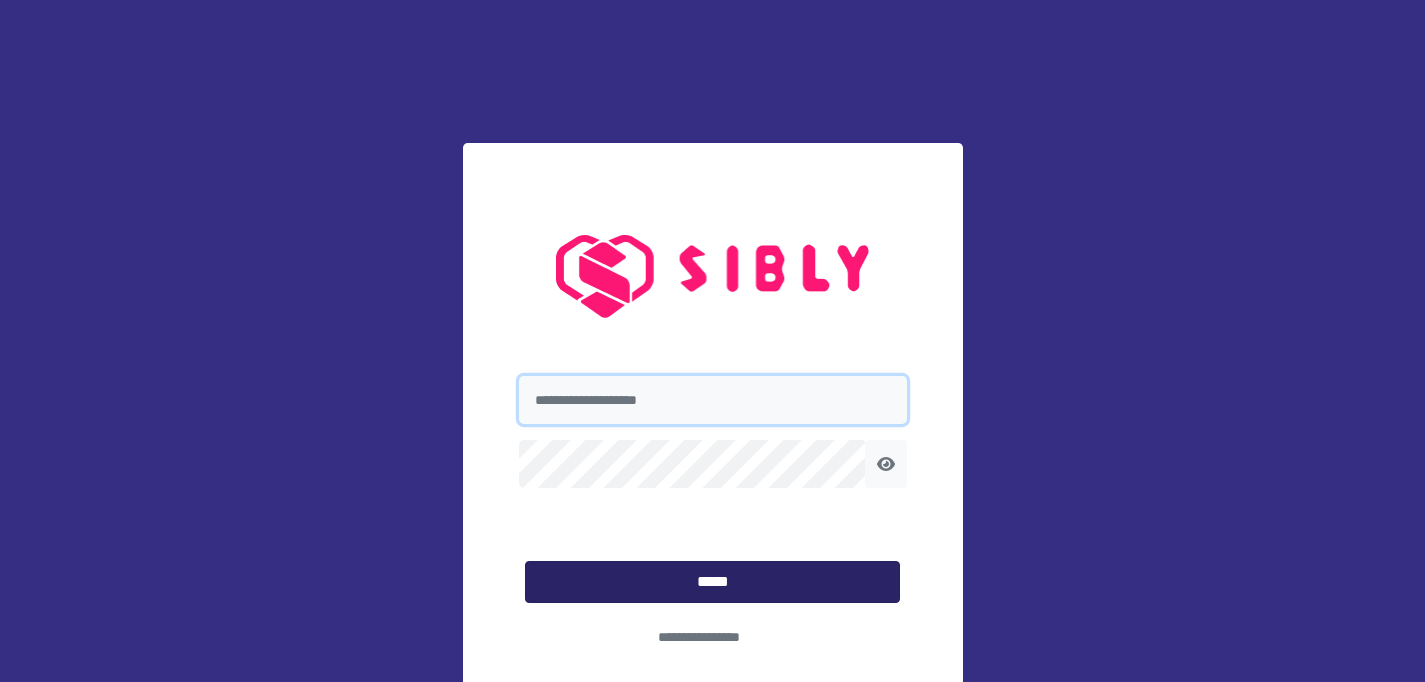 type on "**********" 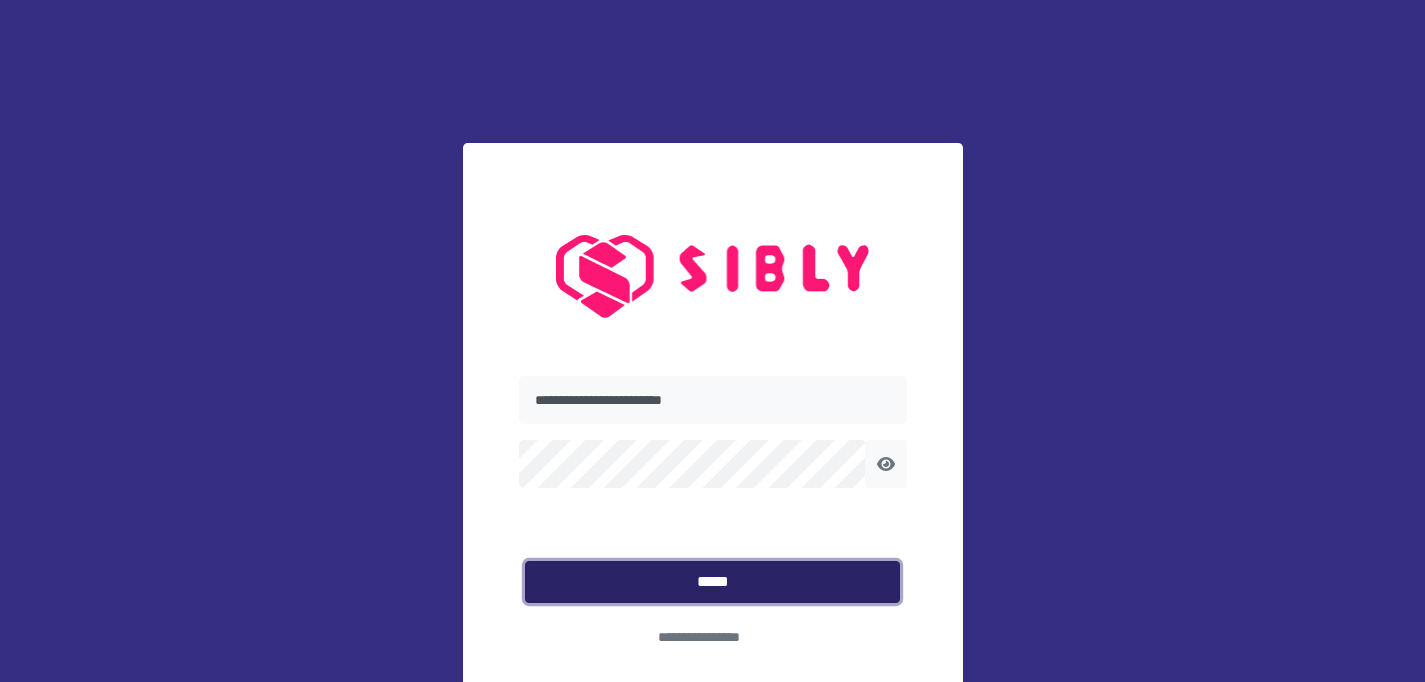 click on "*****" at bounding box center [712, 582] 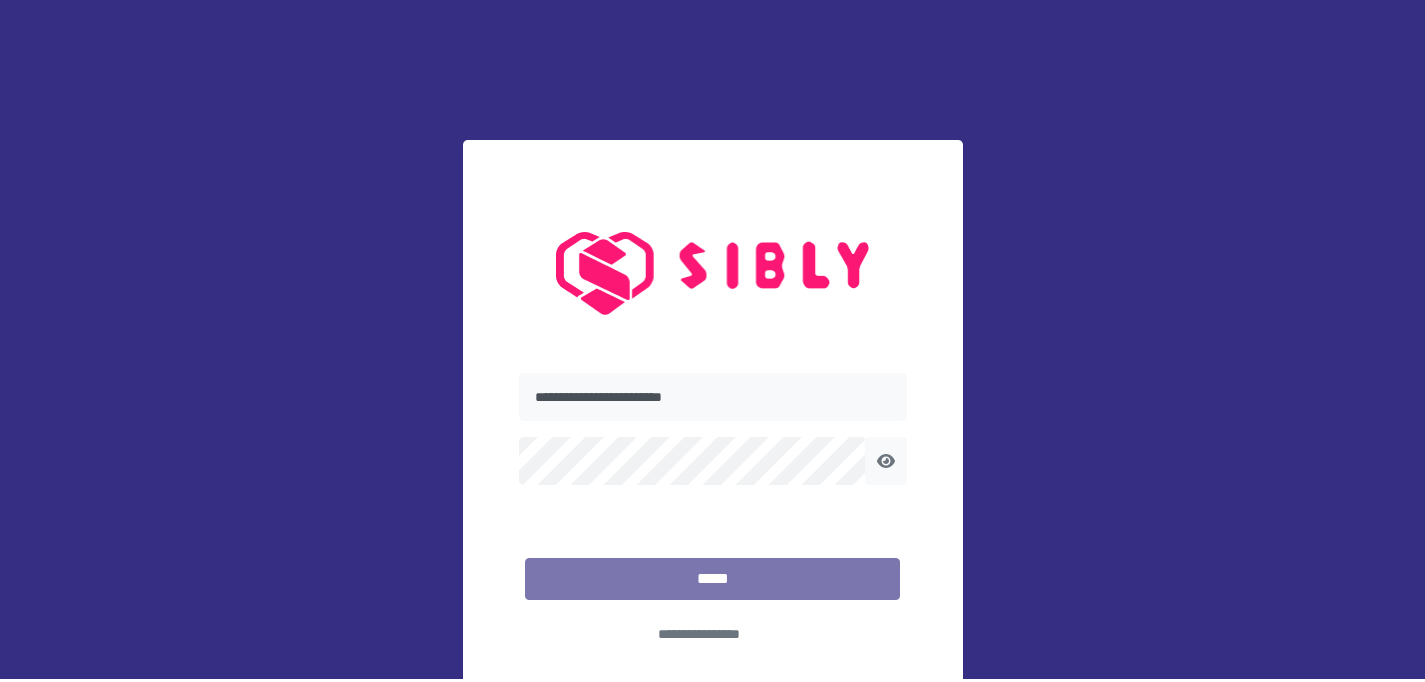 scroll, scrollTop: 10, scrollLeft: 0, axis: vertical 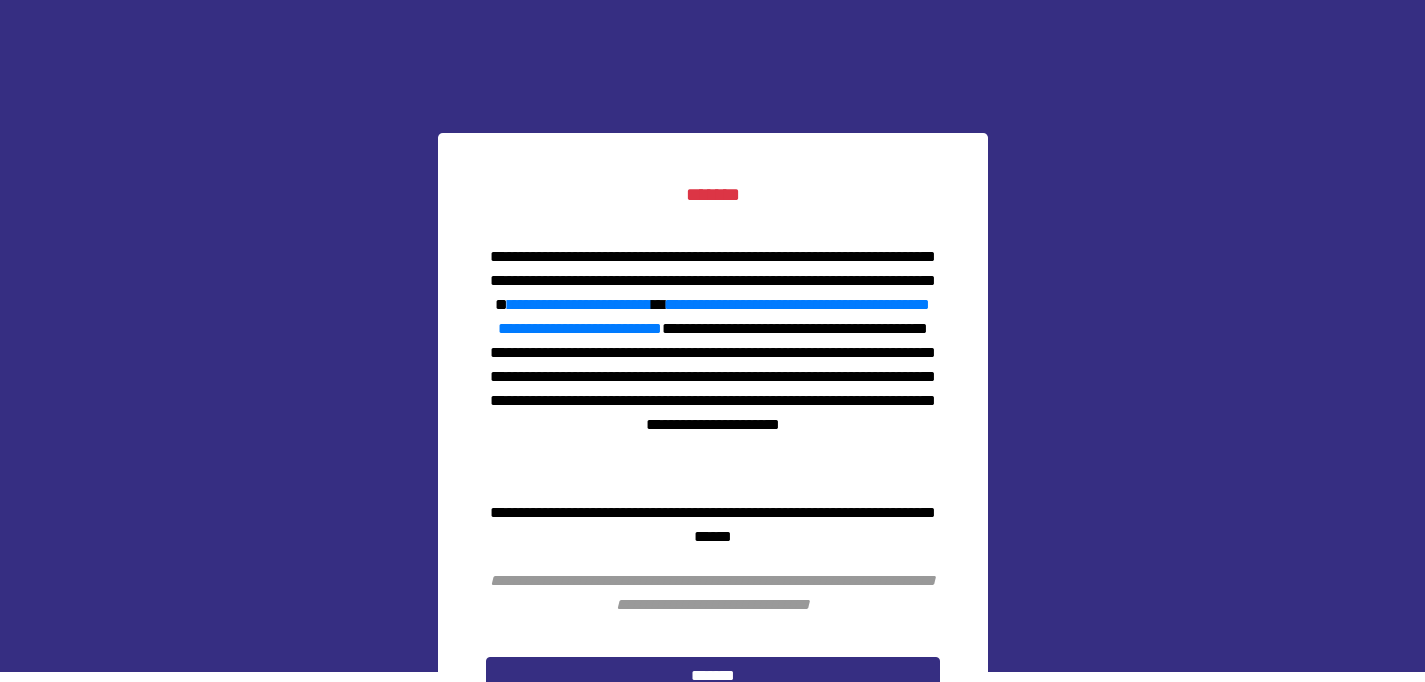 click on "**********" at bounding box center [713, 593] 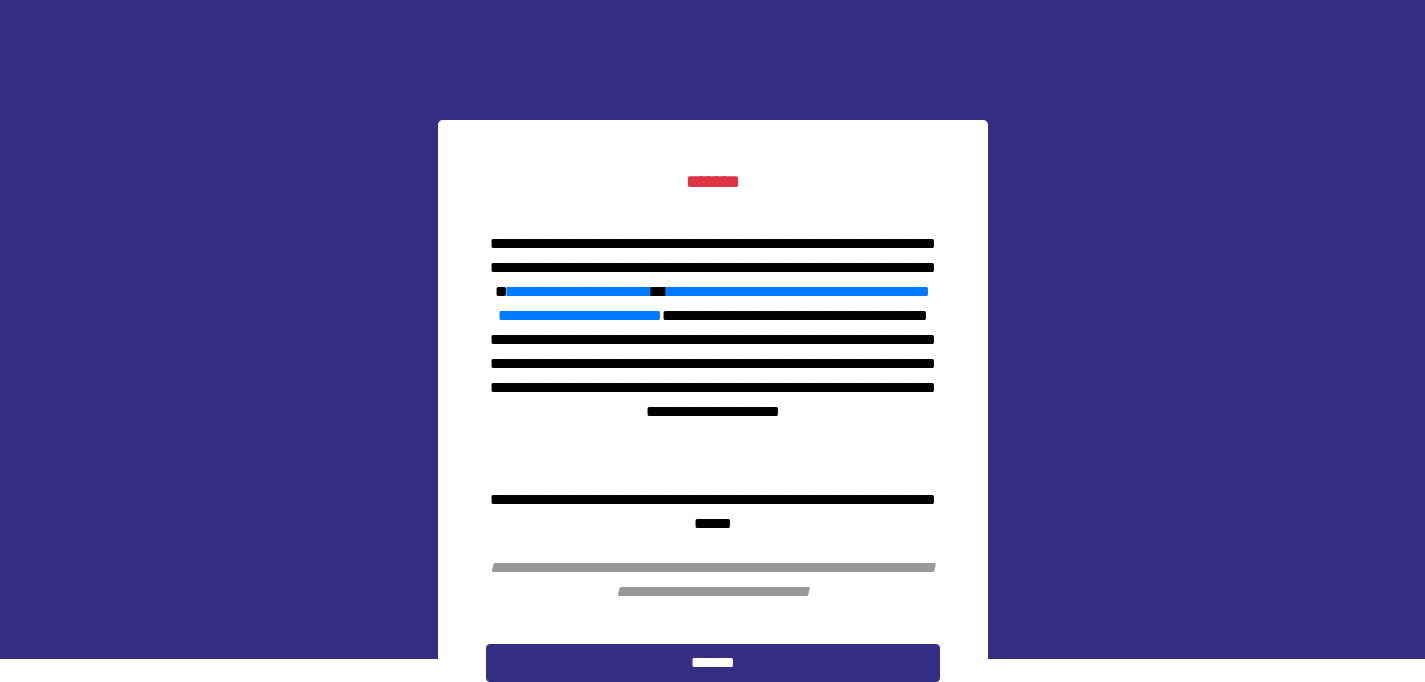 scroll, scrollTop: 143, scrollLeft: 0, axis: vertical 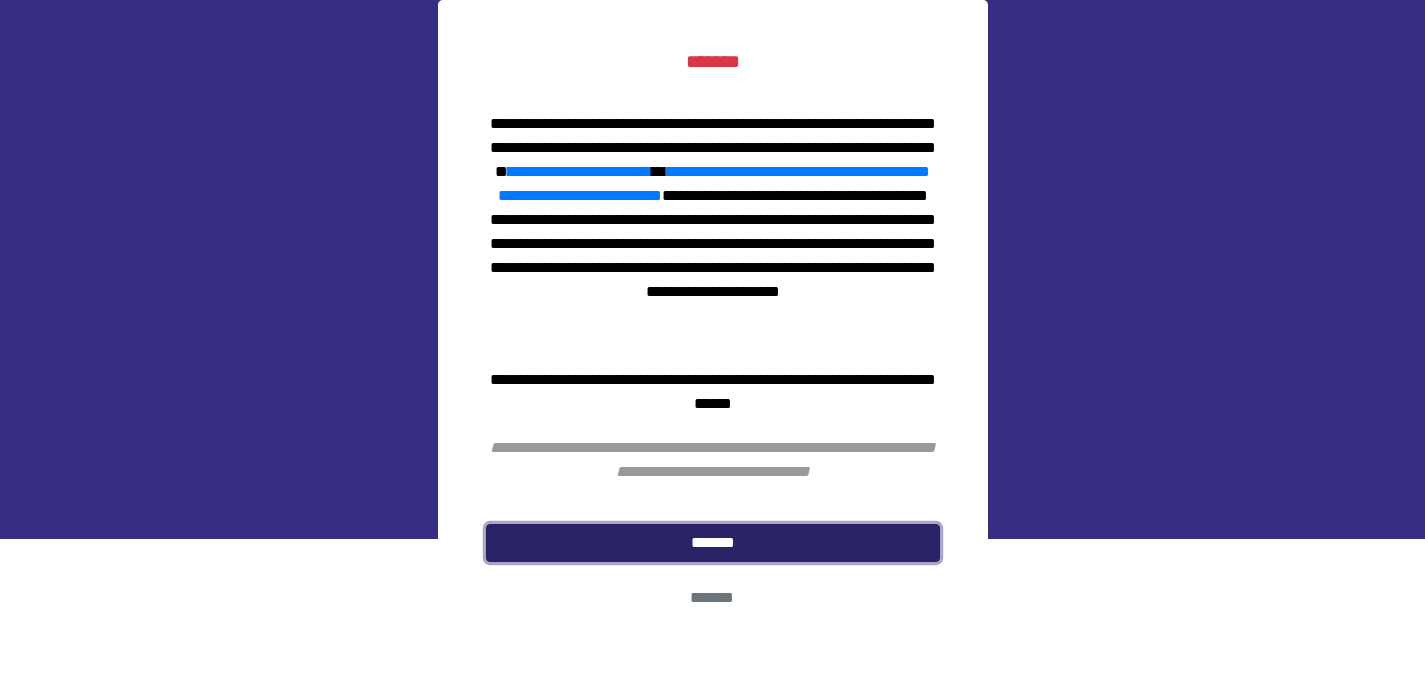 click on "*******" at bounding box center (713, 543) 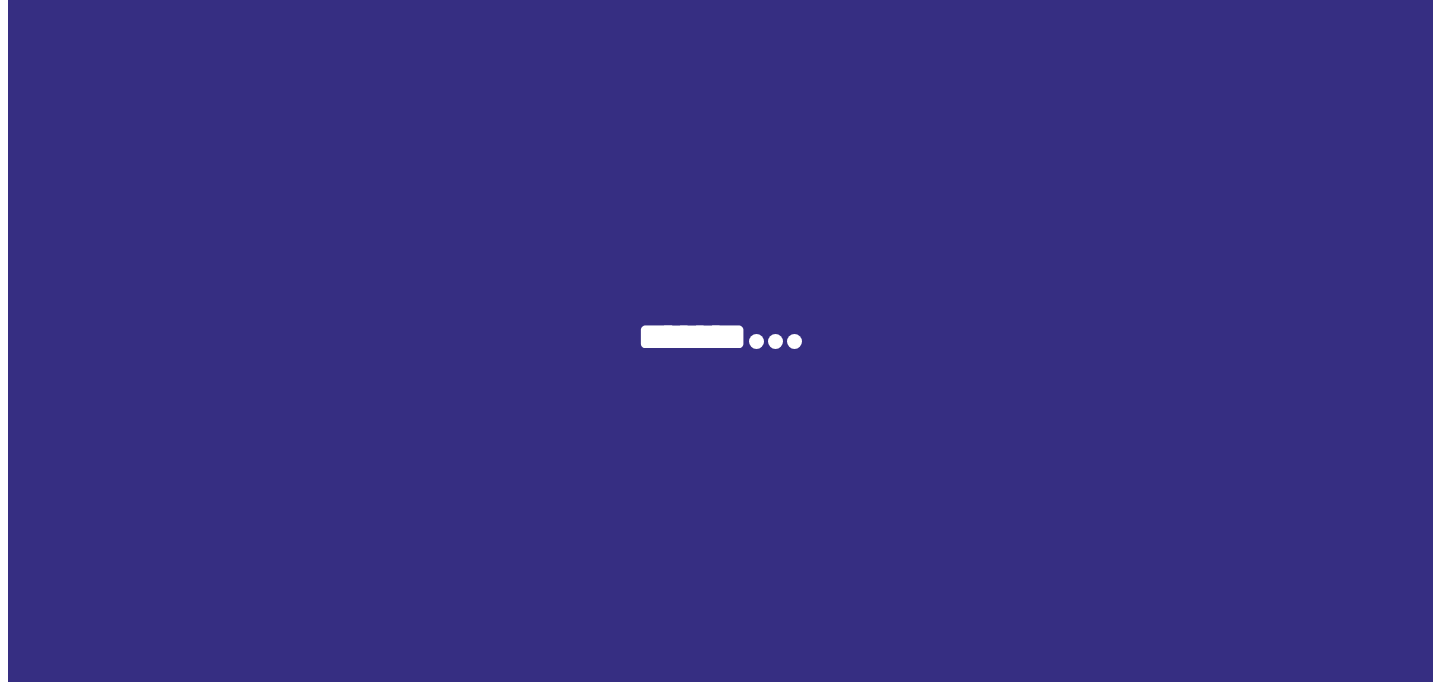 scroll, scrollTop: 0, scrollLeft: 0, axis: both 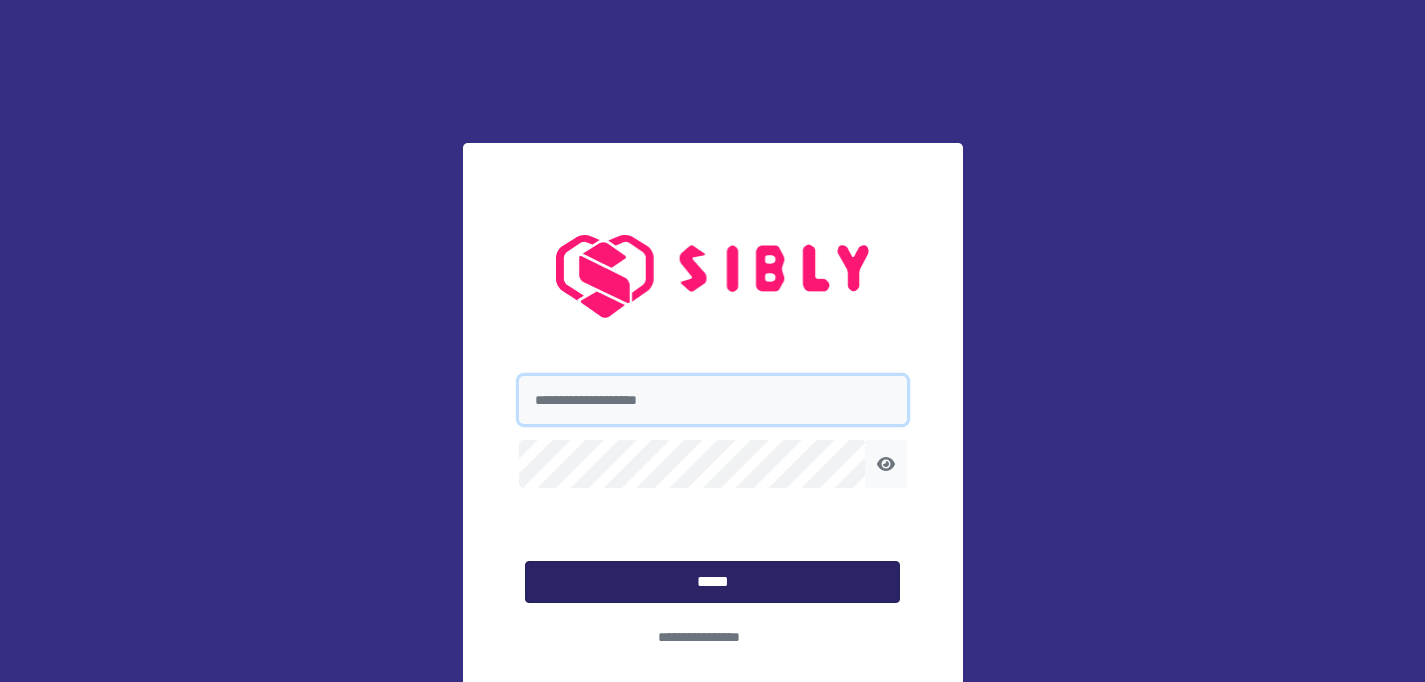 type on "**********" 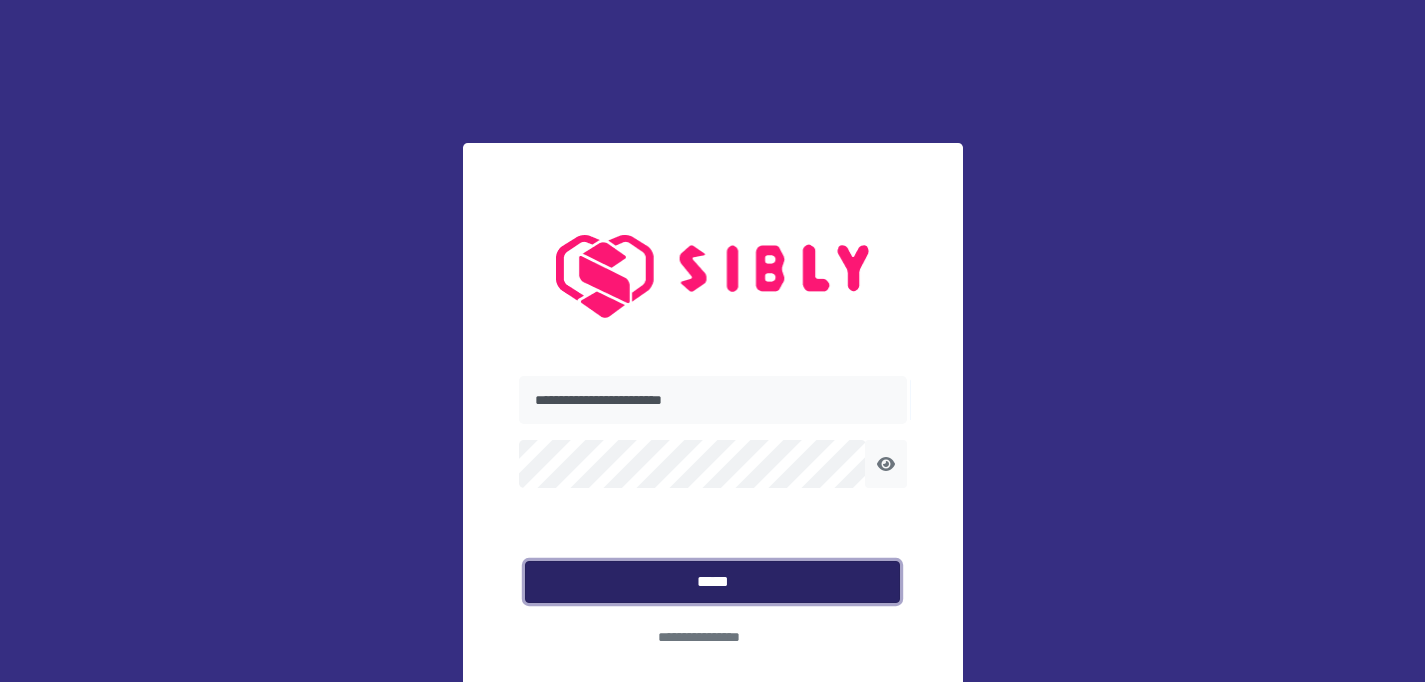 click on "*****" at bounding box center [712, 582] 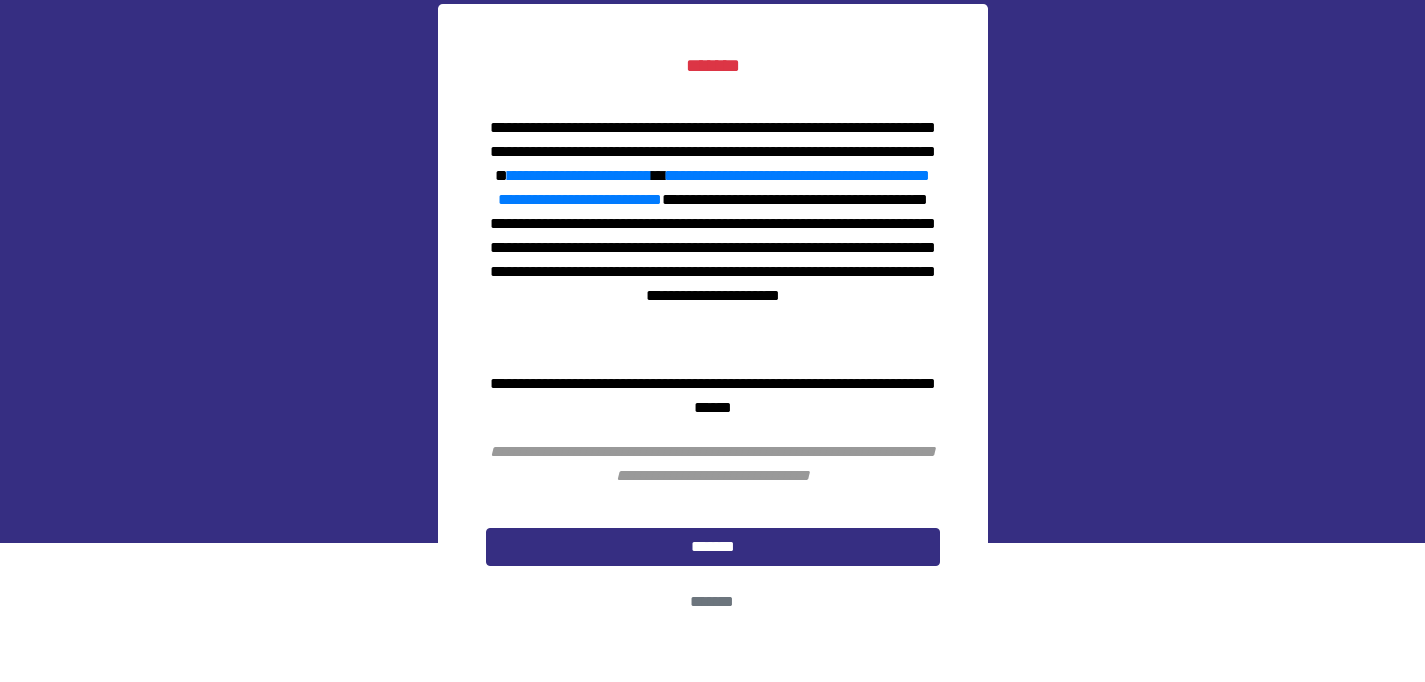 scroll, scrollTop: 143, scrollLeft: 0, axis: vertical 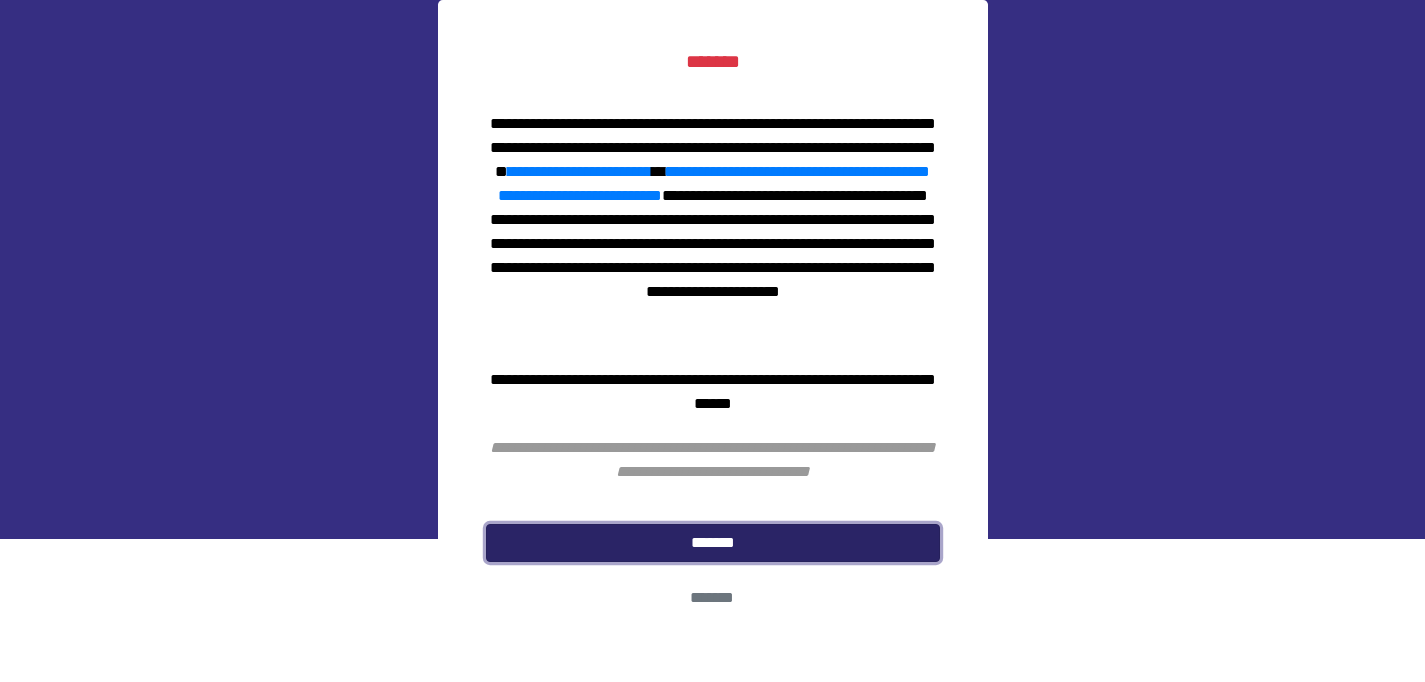 click on "*******" at bounding box center (713, 543) 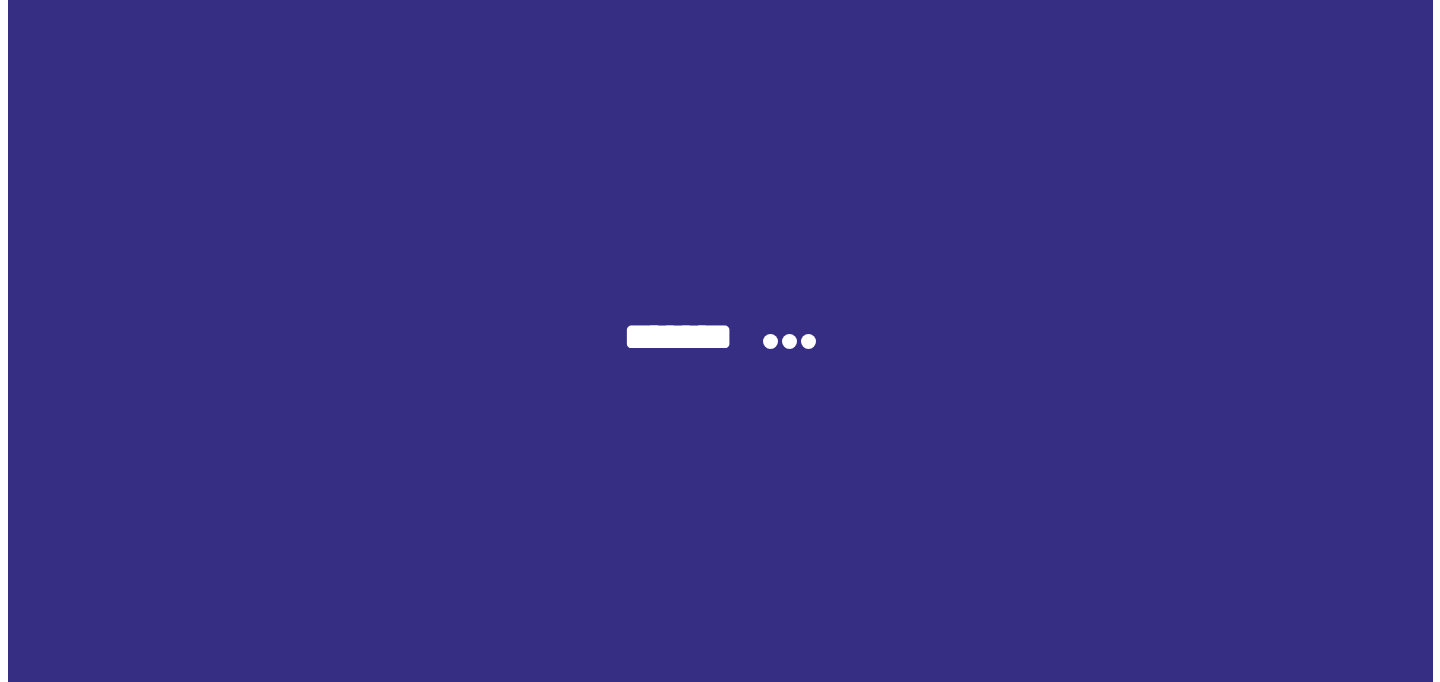 scroll, scrollTop: 0, scrollLeft: 0, axis: both 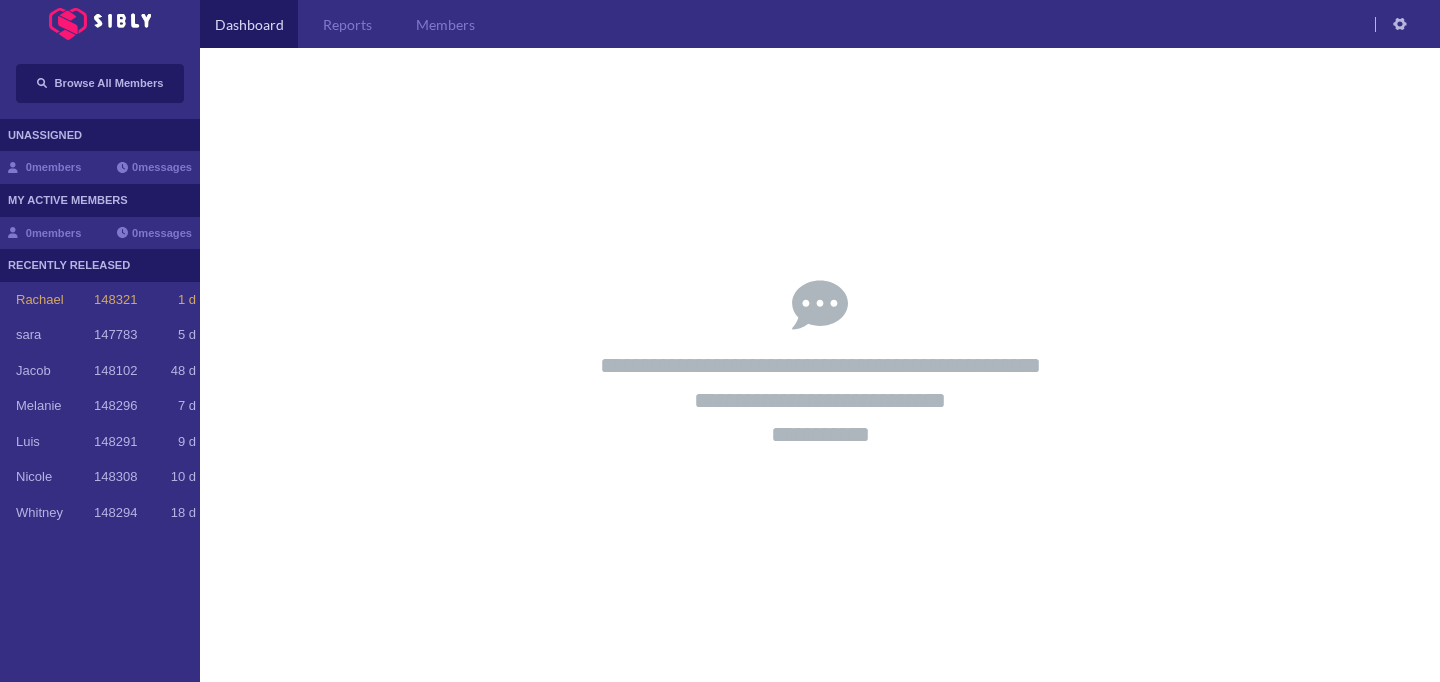click on "**********" at bounding box center (820, 365) 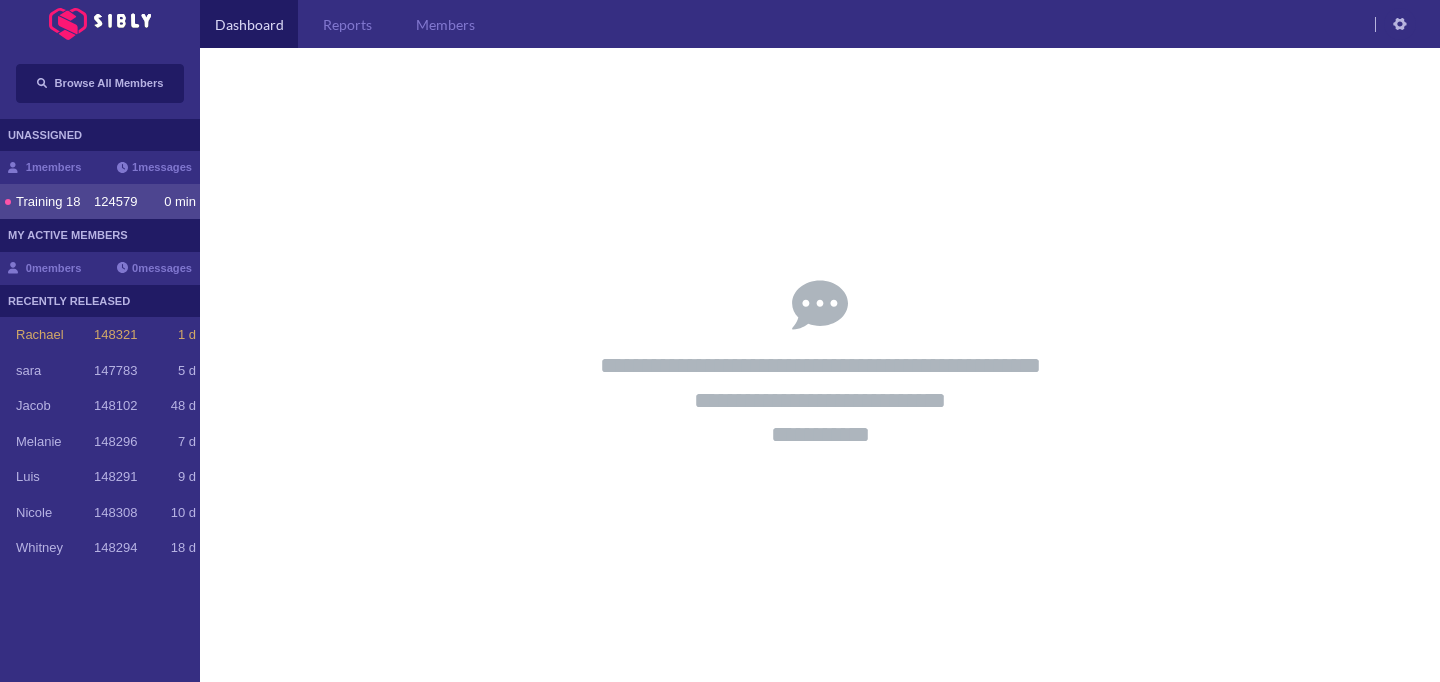 click on "124579" at bounding box center (115, 202) 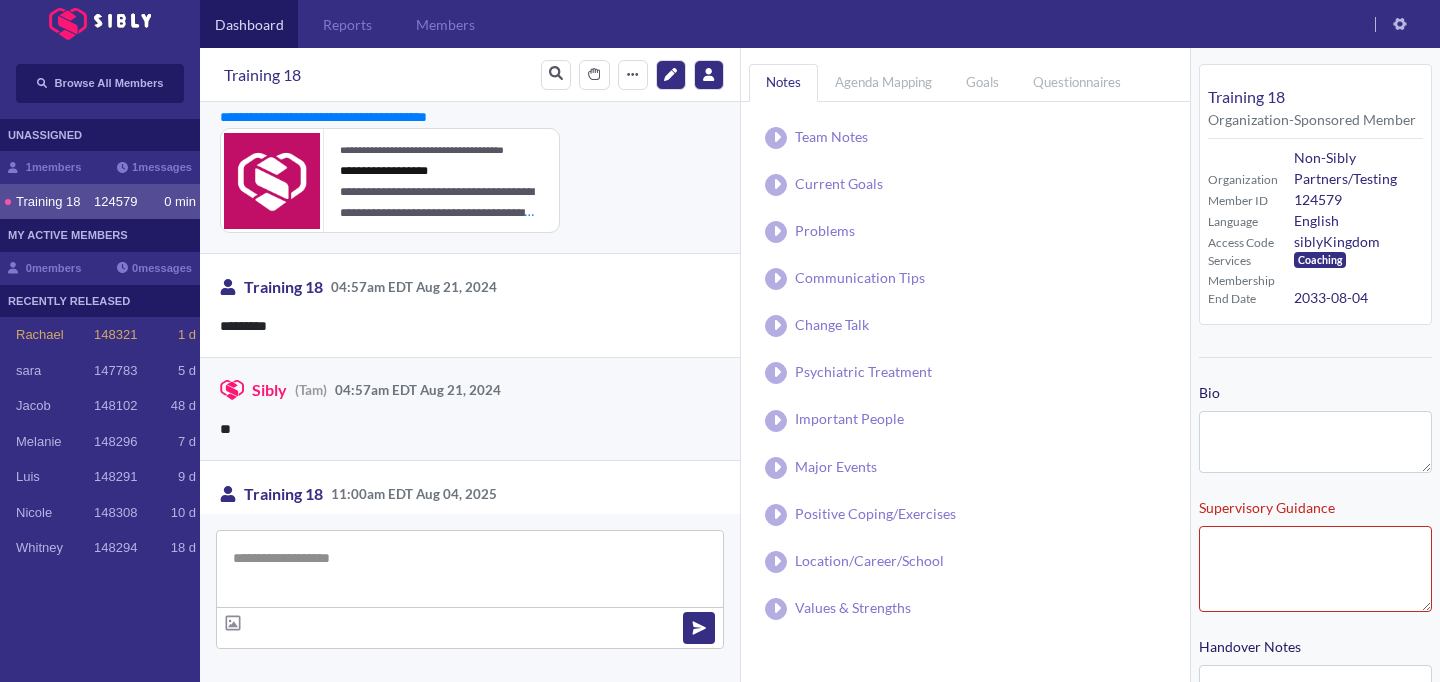 scroll, scrollTop: 2799, scrollLeft: 0, axis: vertical 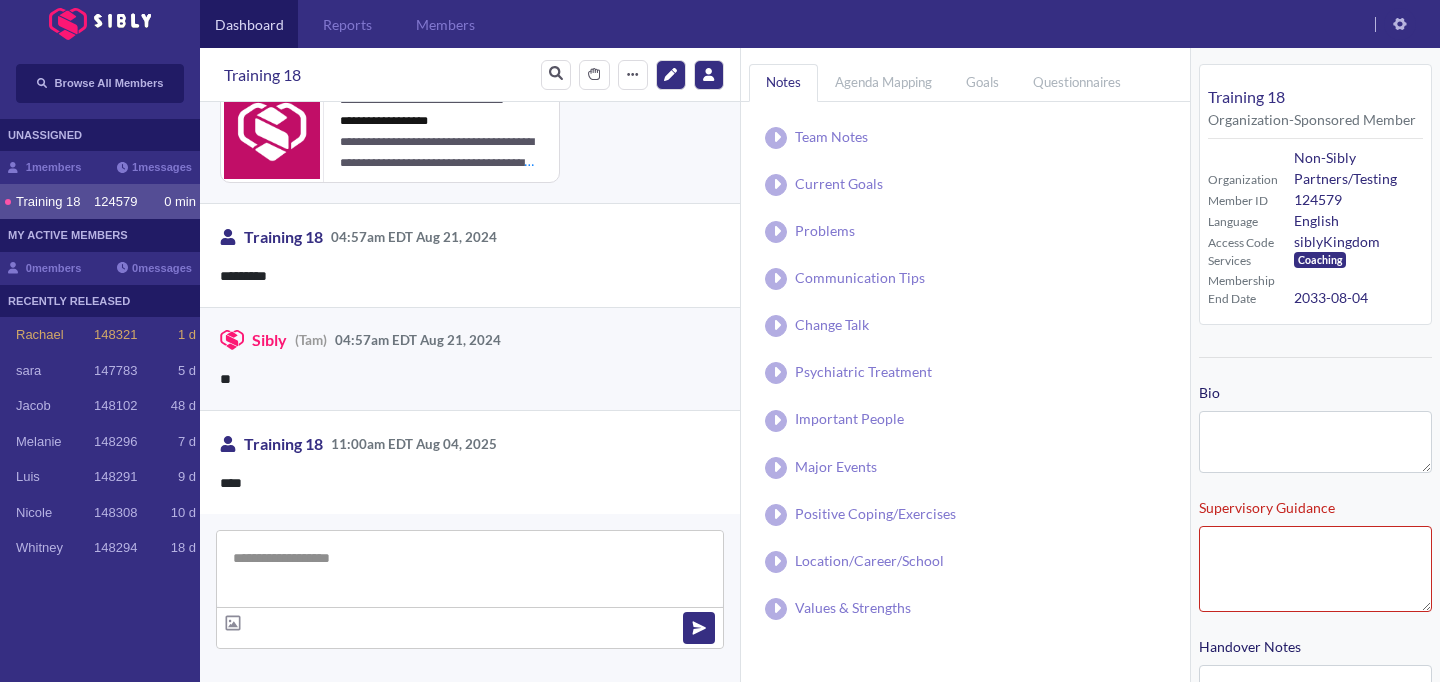 click at bounding box center (470, 569) 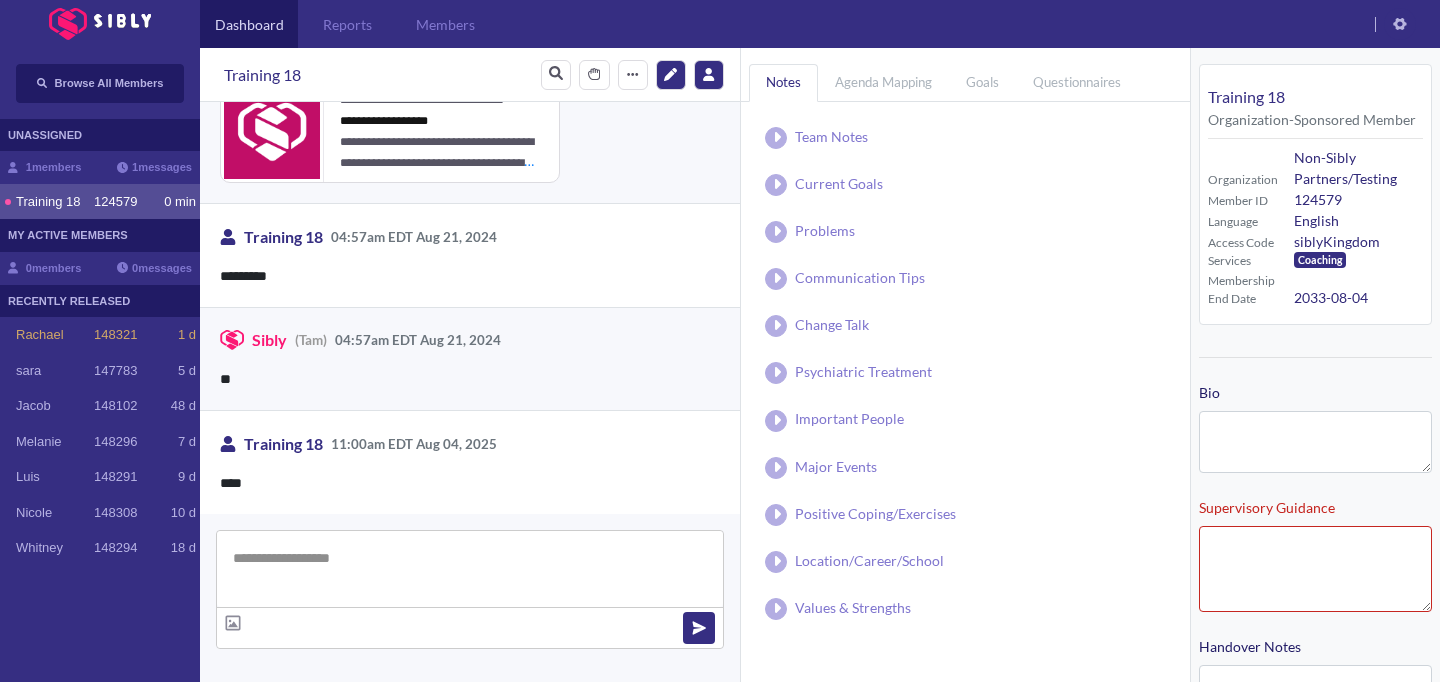 type on "**********" 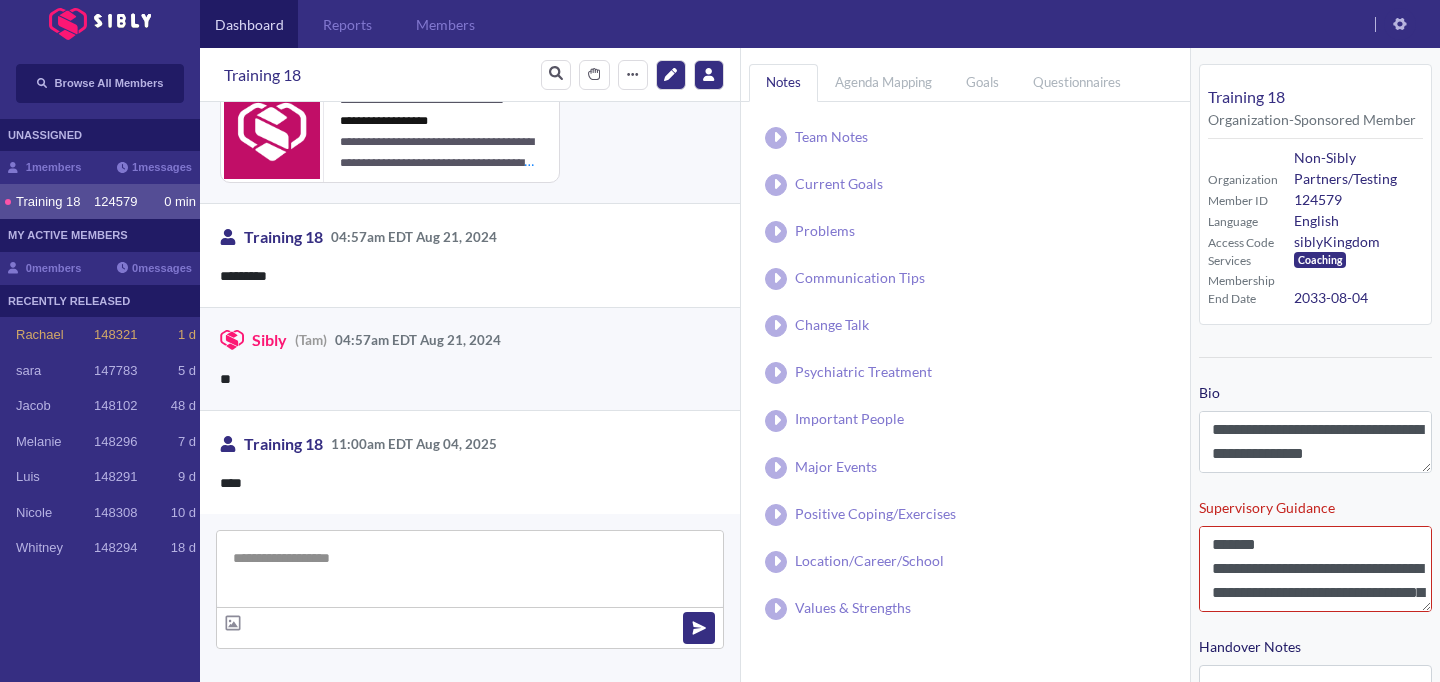 scroll, scrollTop: 2836, scrollLeft: 0, axis: vertical 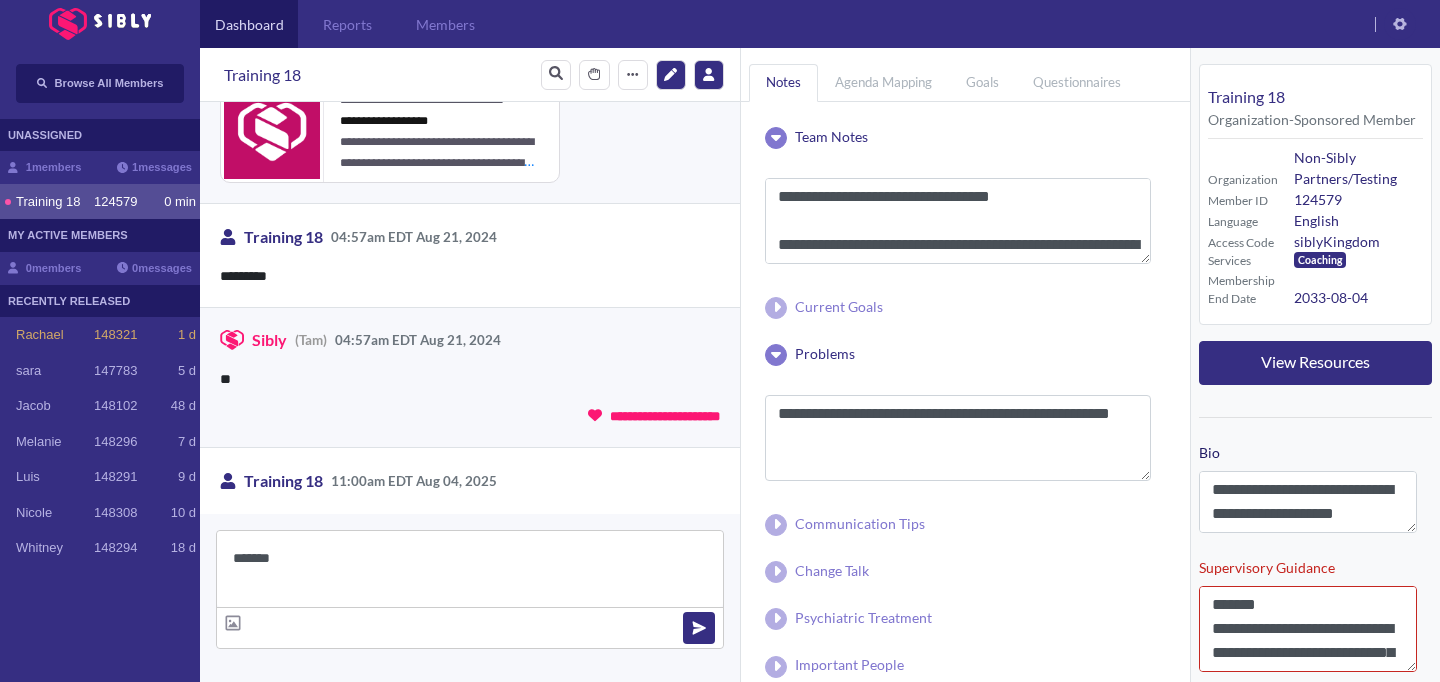 type on "********" 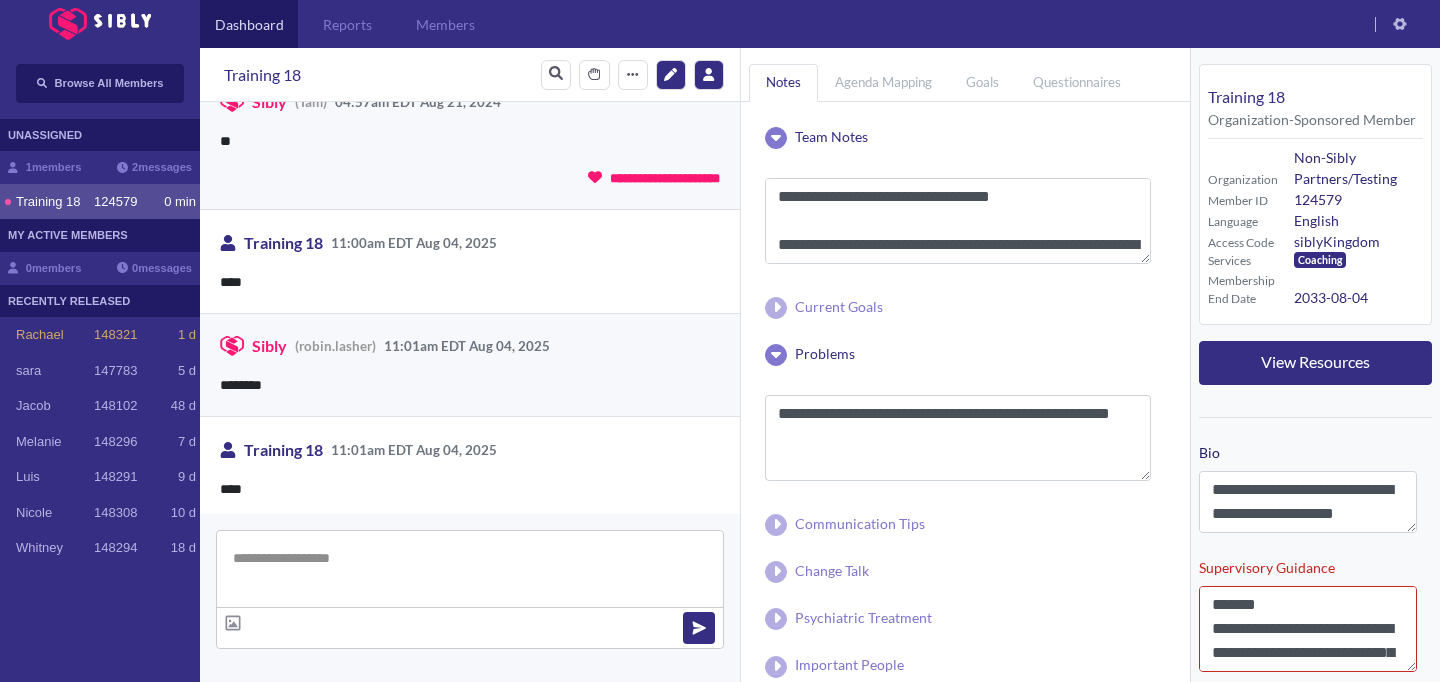 scroll, scrollTop: 3080, scrollLeft: 0, axis: vertical 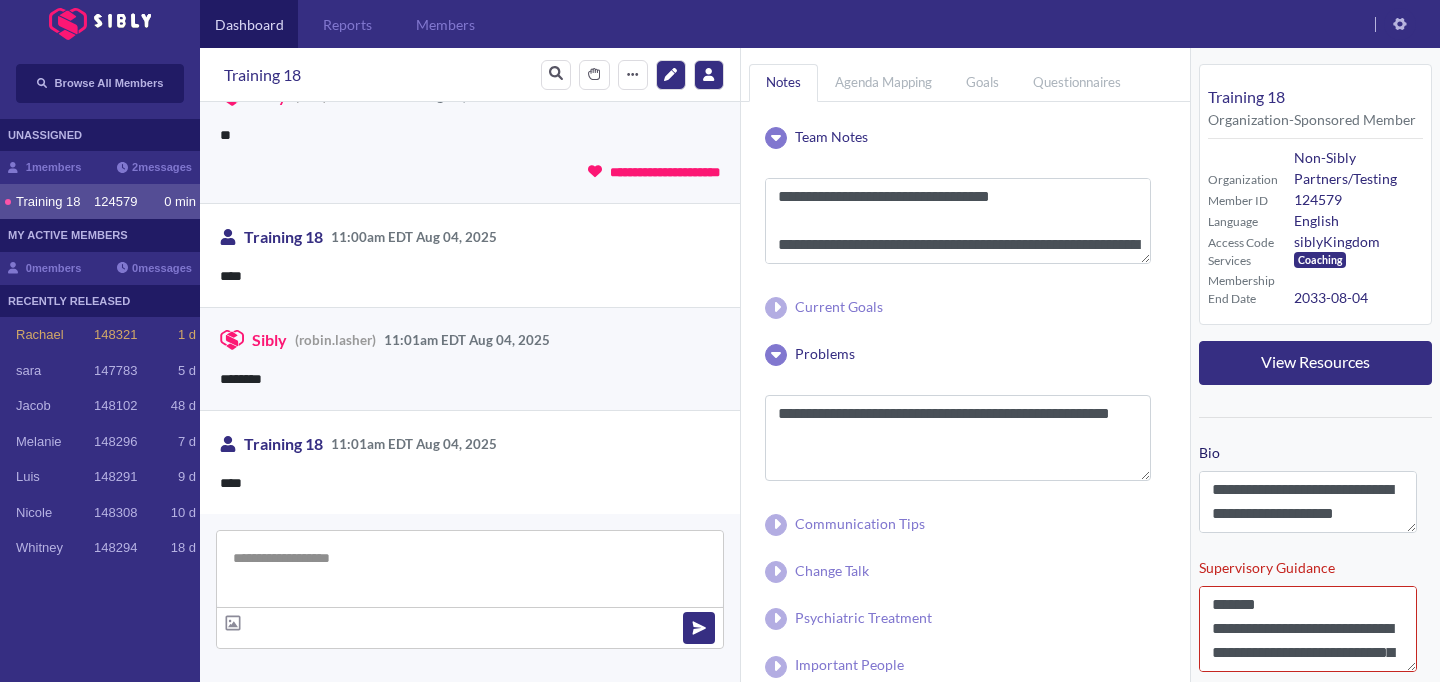 click on "Training 18 124579 0 min" at bounding box center [106, 202] 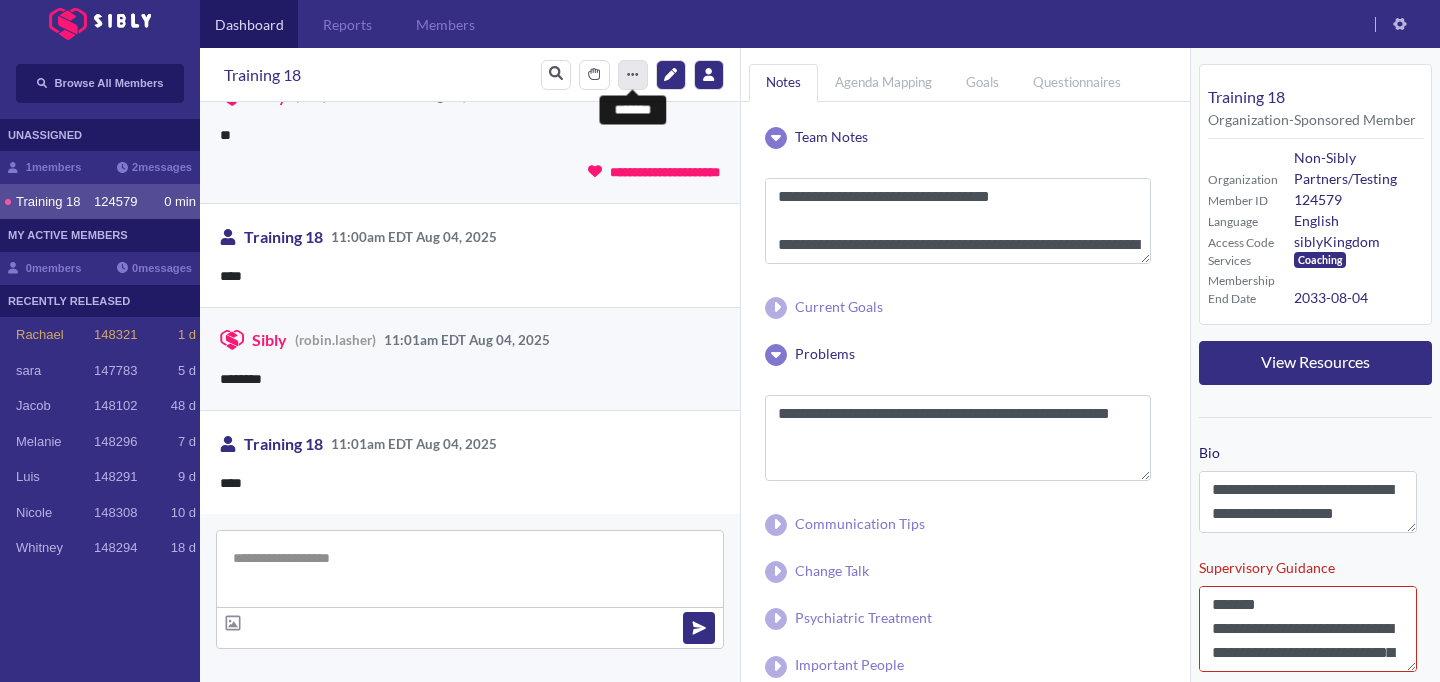 click 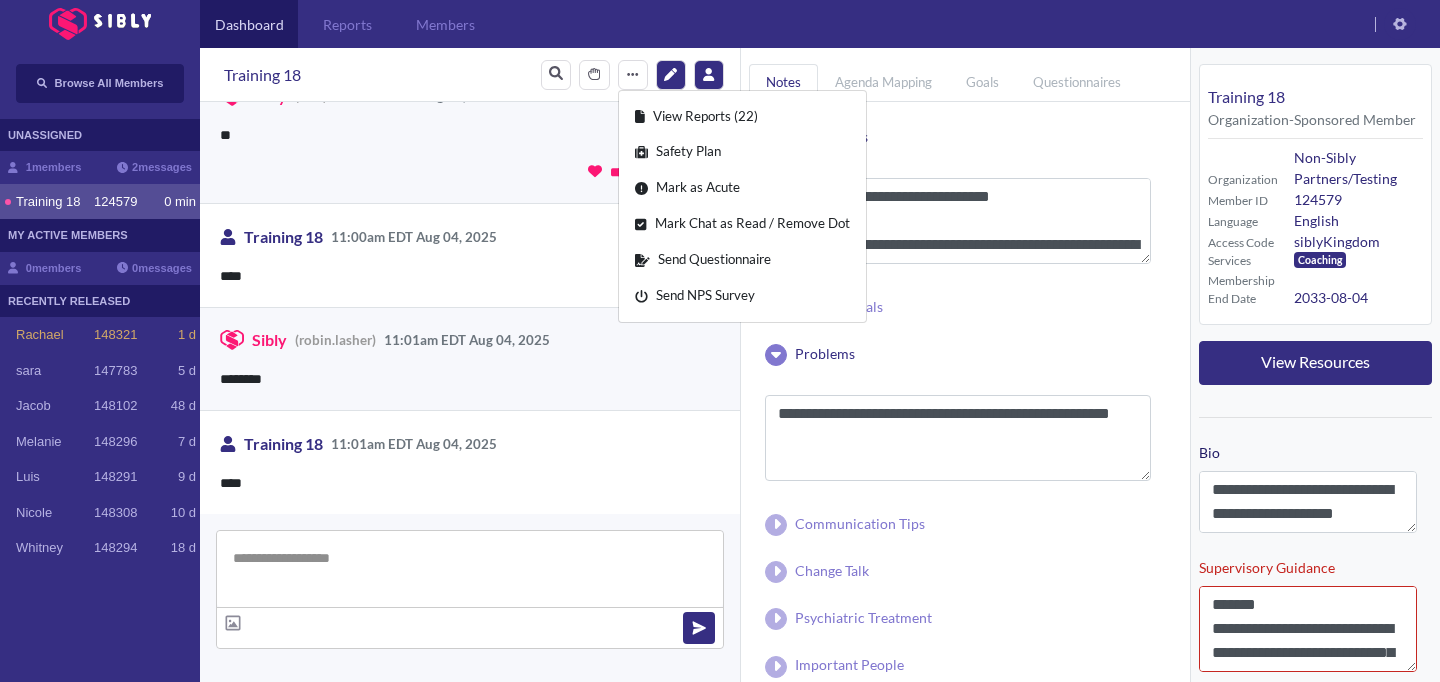 click on "**" at bounding box center [462, 135] 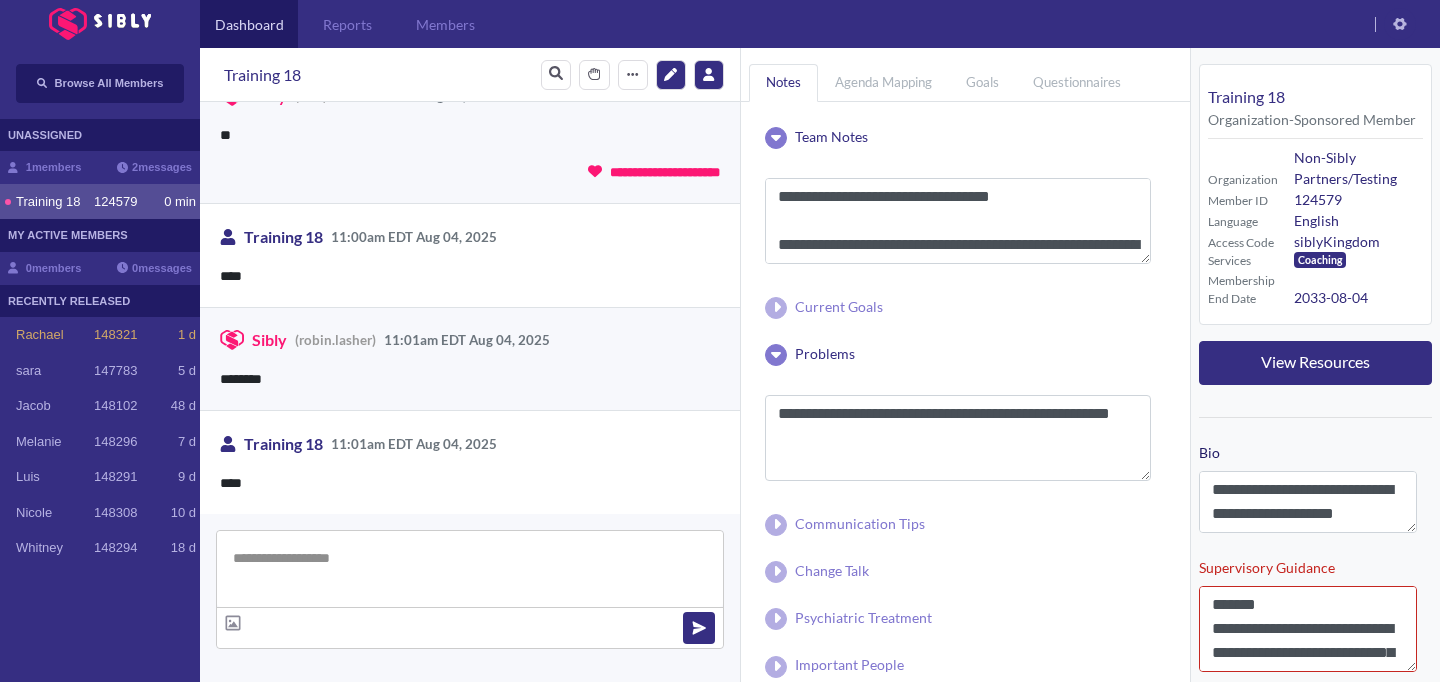 click at bounding box center [470, 569] 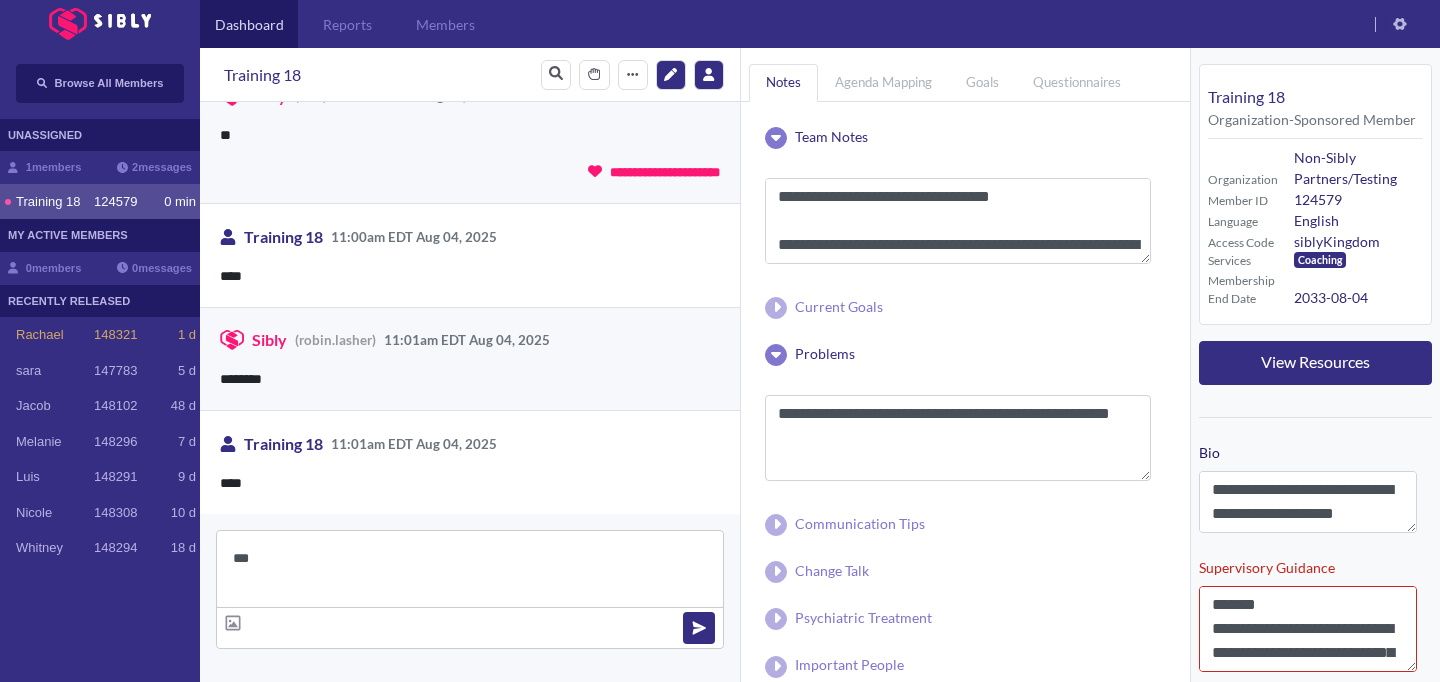 type on "**" 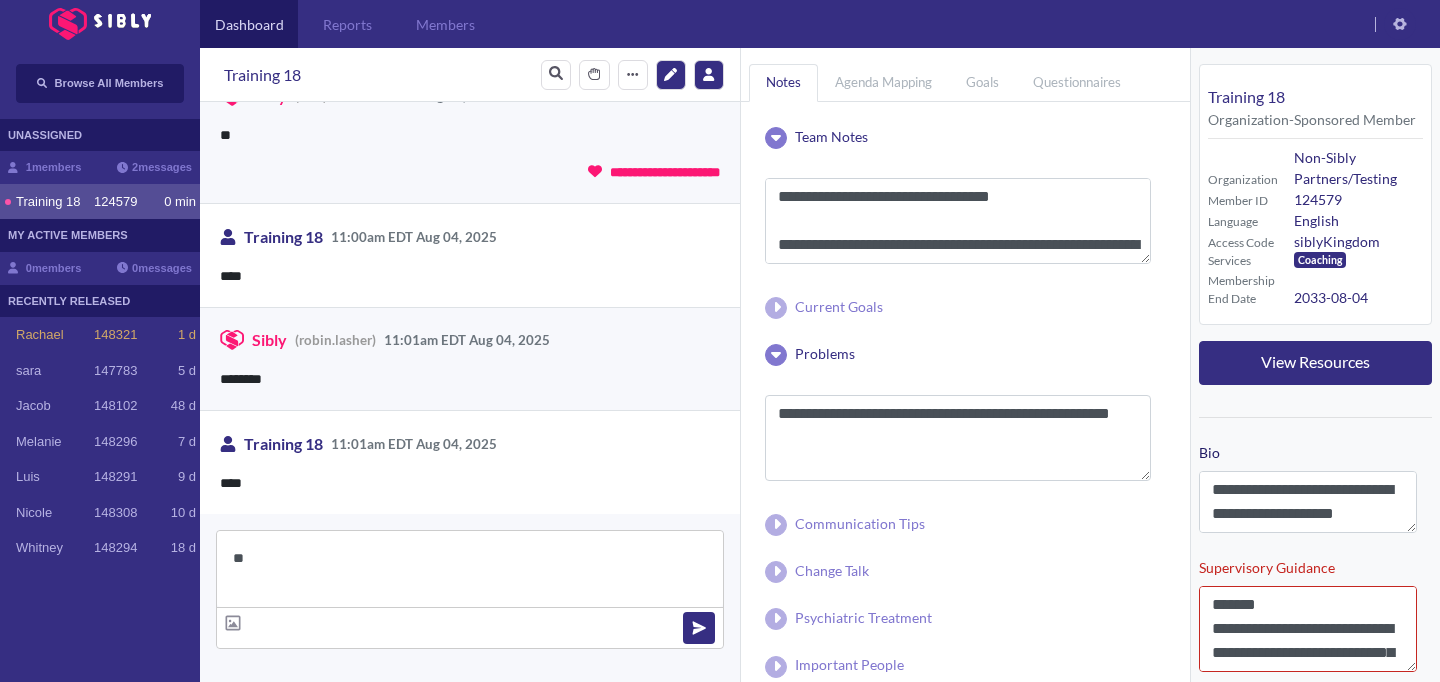 type 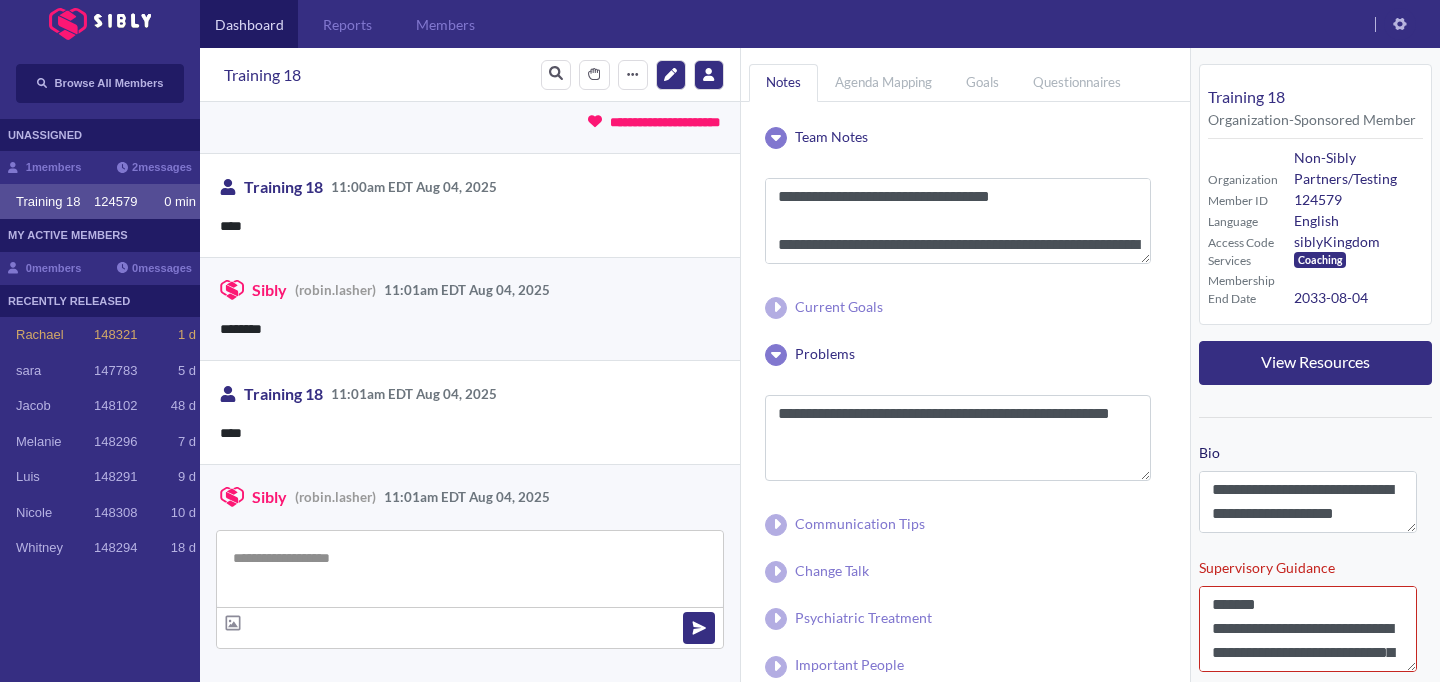 scroll, scrollTop: 3183, scrollLeft: 0, axis: vertical 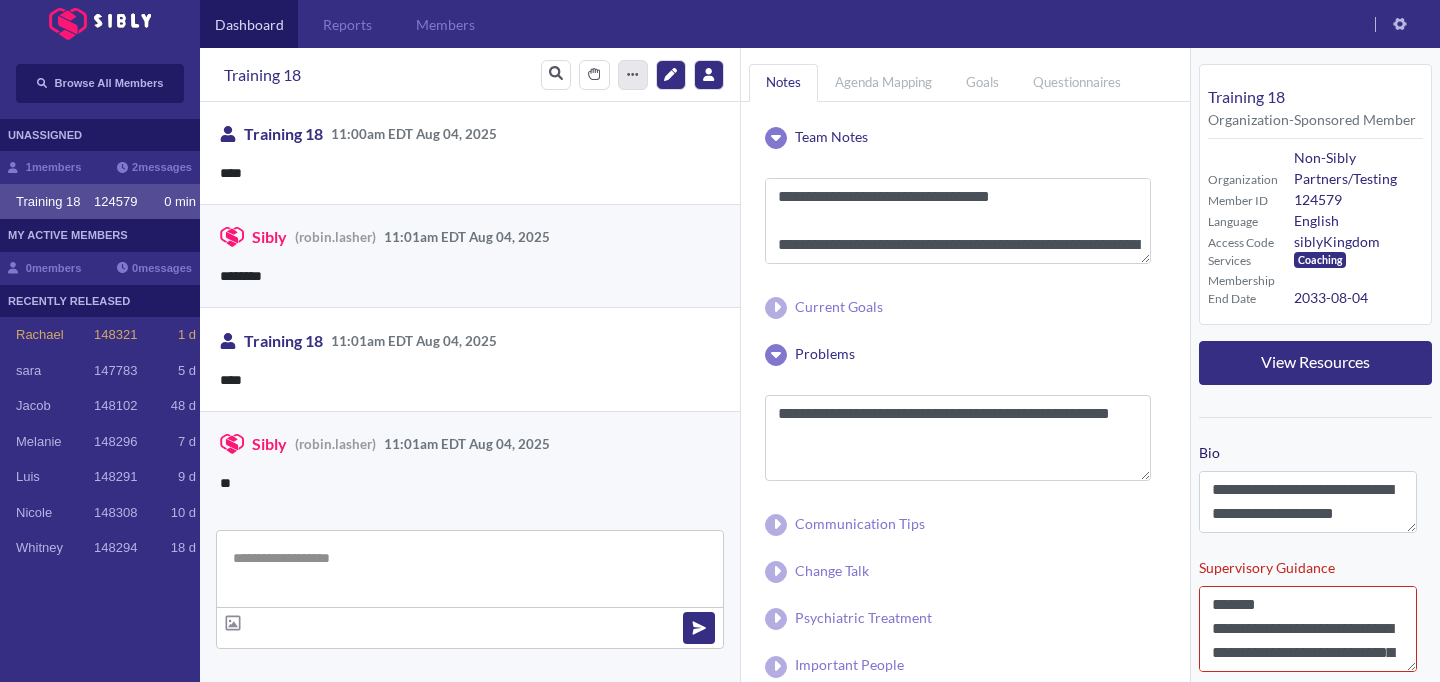click on "*******" at bounding box center [633, 75] 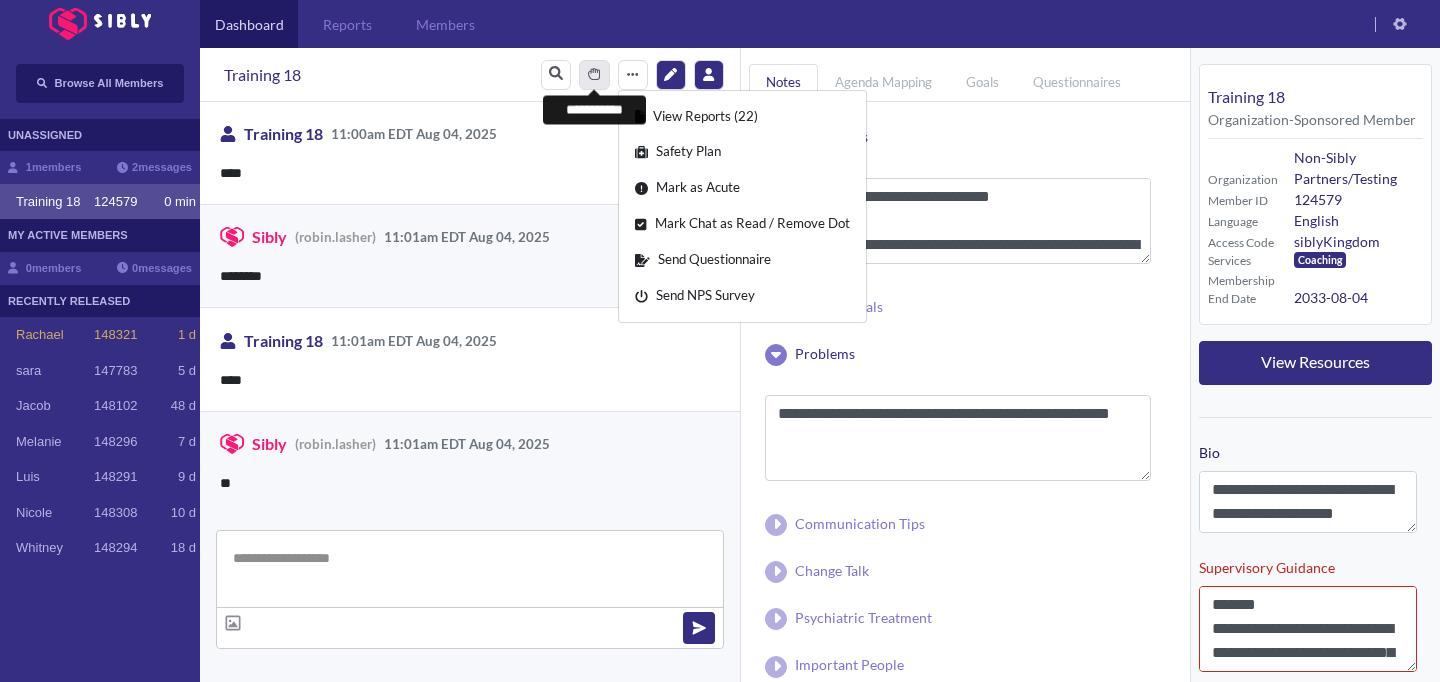click at bounding box center [594, 74] 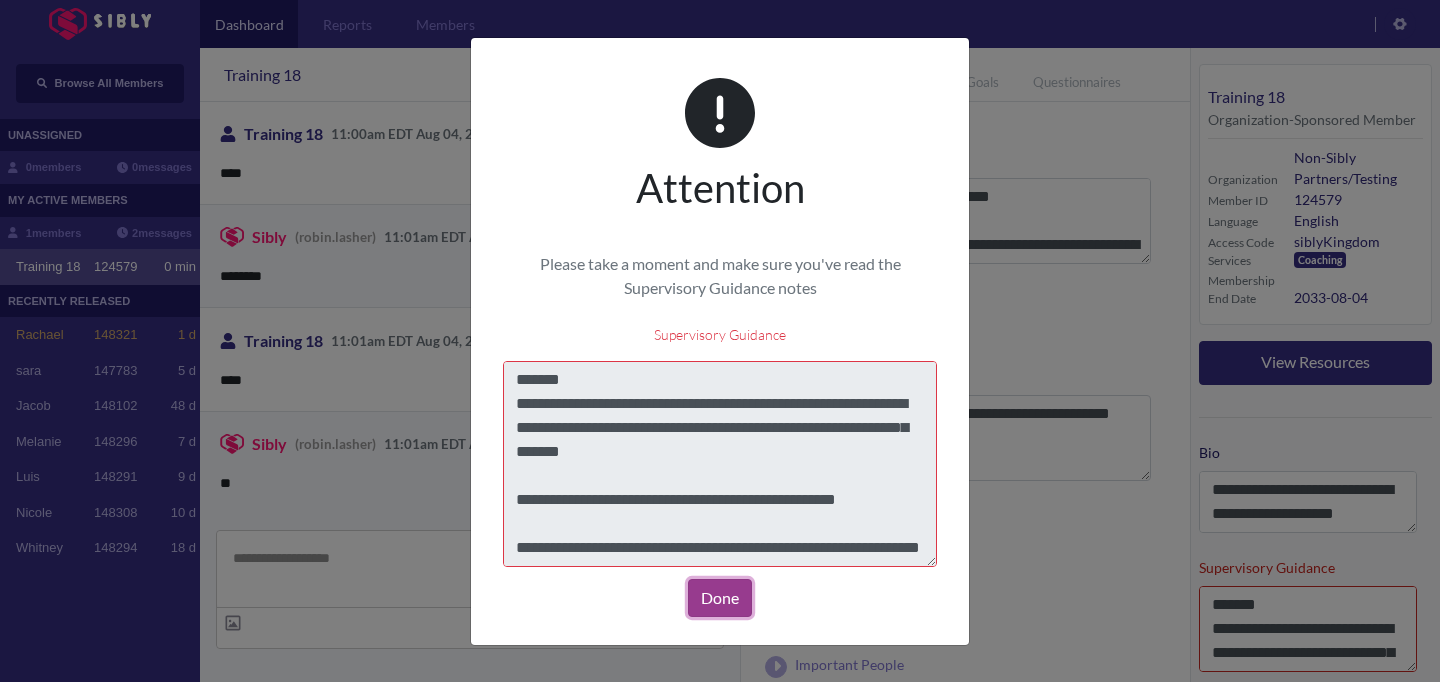 click on "Done" at bounding box center [720, 598] 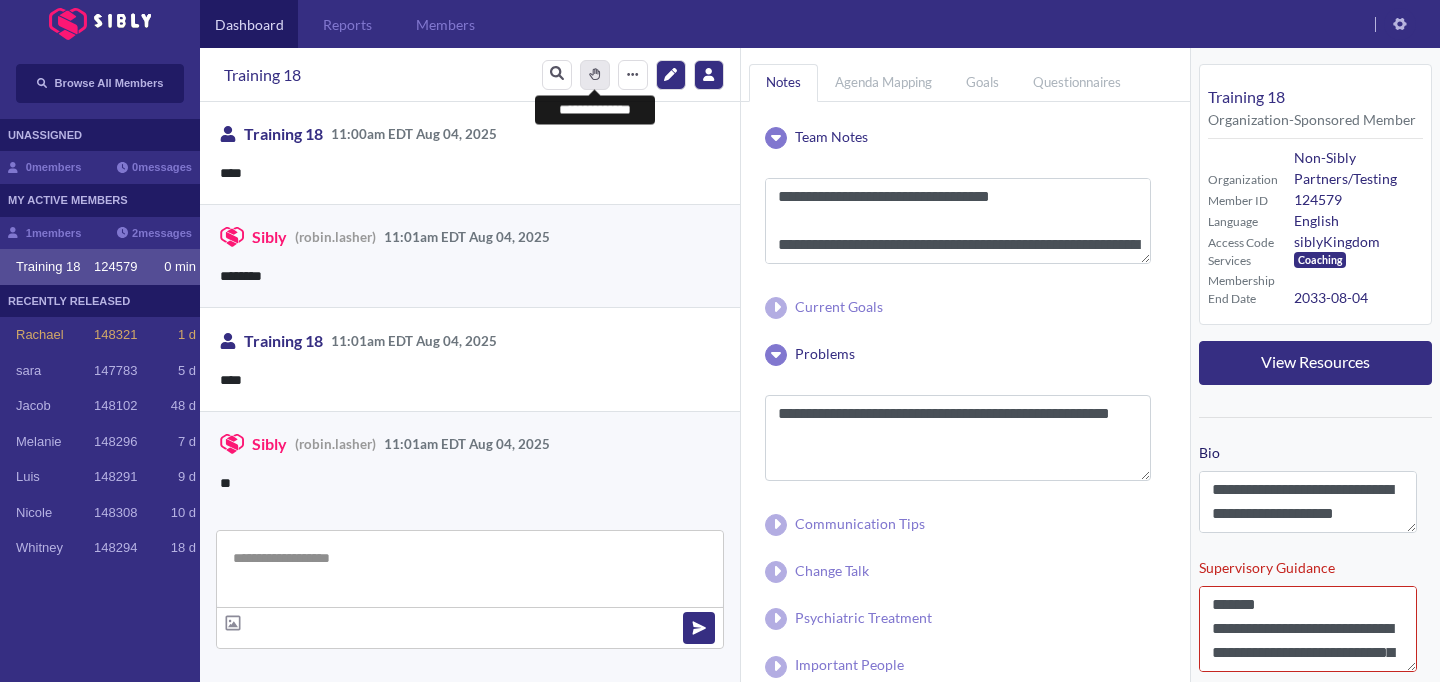 click at bounding box center (595, 74) 